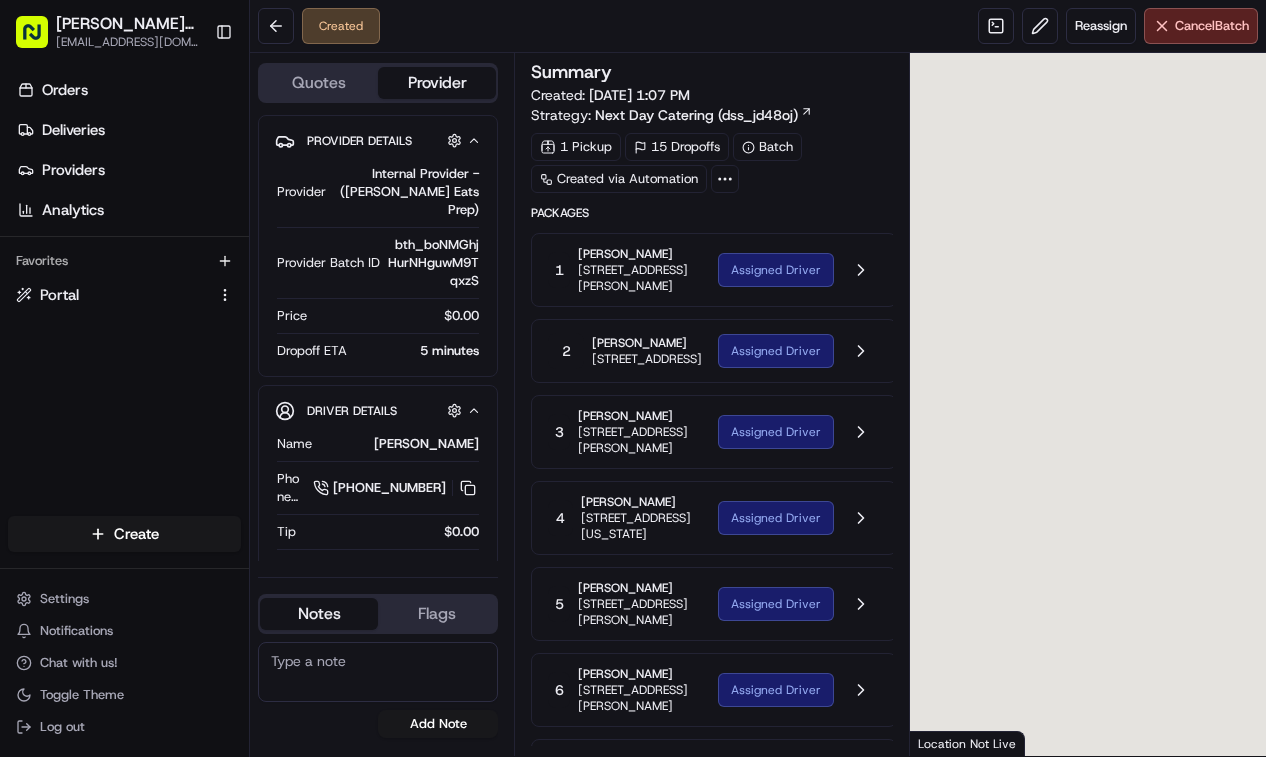 scroll, scrollTop: 0, scrollLeft: 0, axis: both 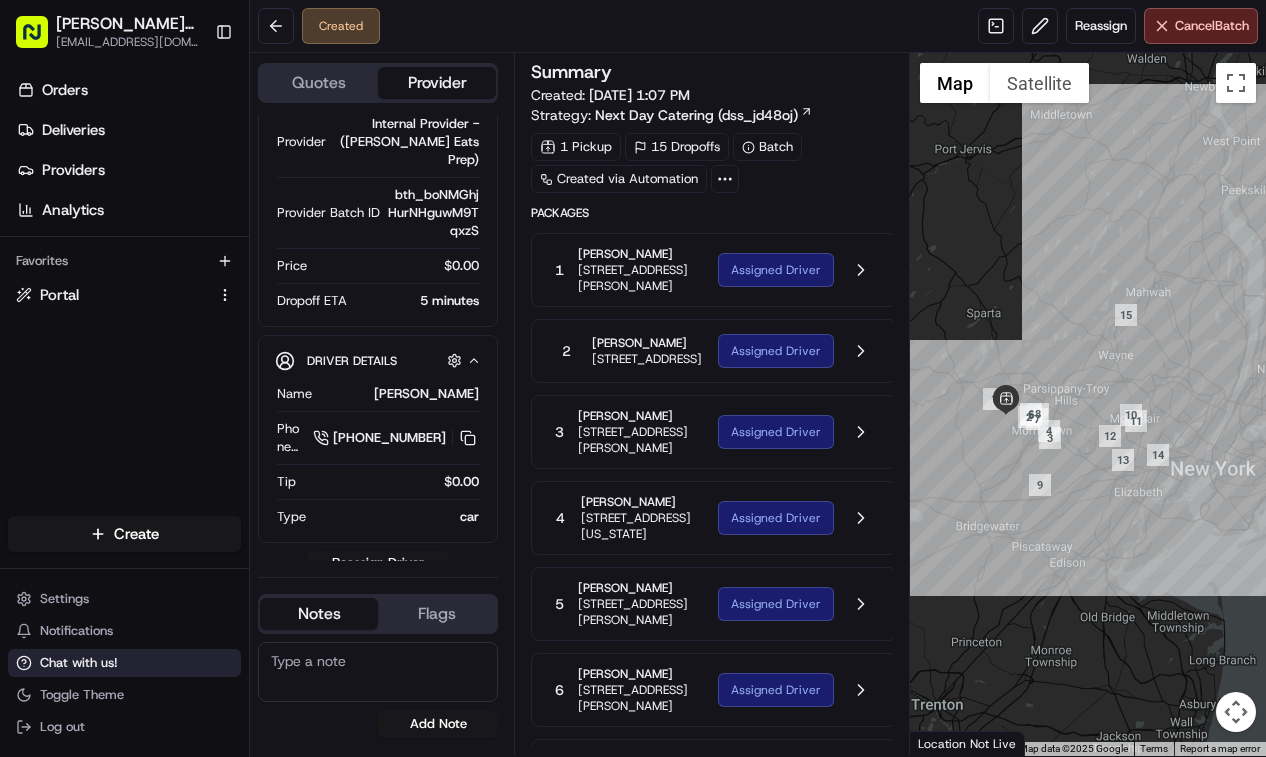 click on "Chat with us!" at bounding box center [79, 663] 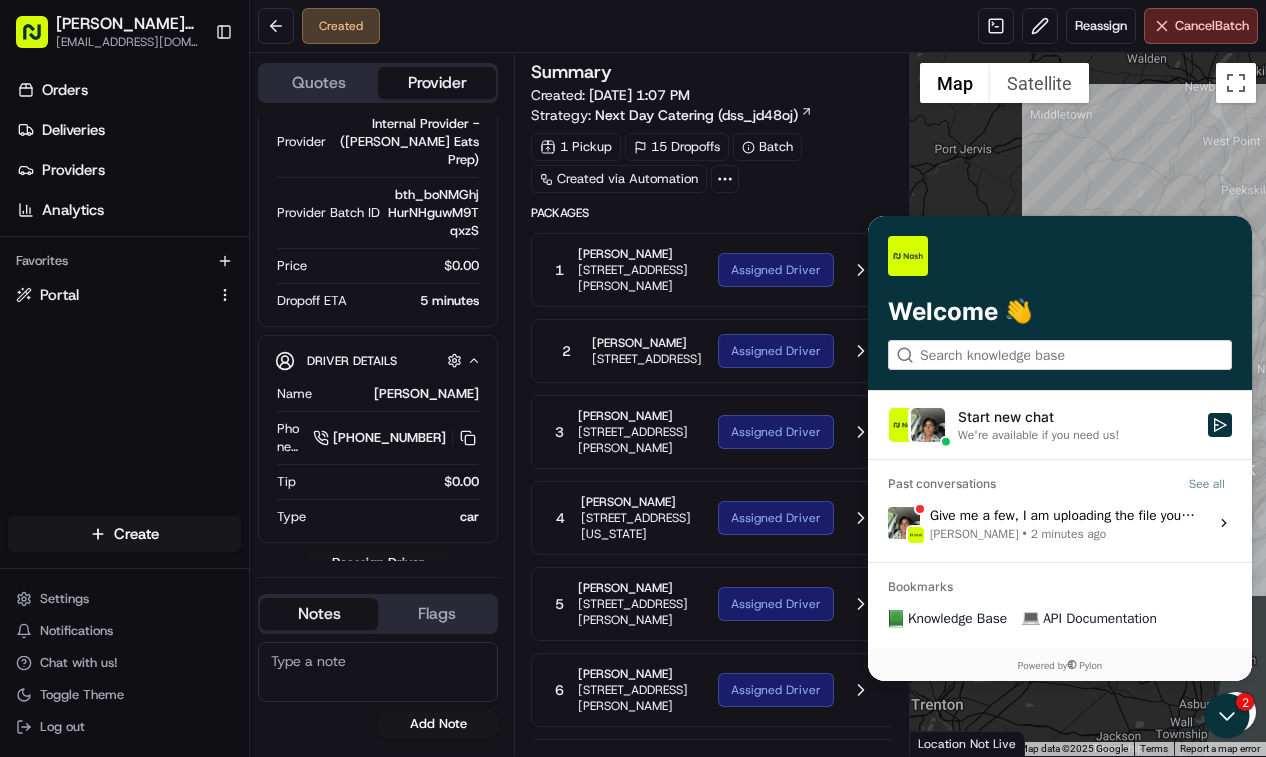 click on "Give me a few, I am uploading the file you shared to test Grace Nketiah • 2 minutes ago" at bounding box center (1063, 523) 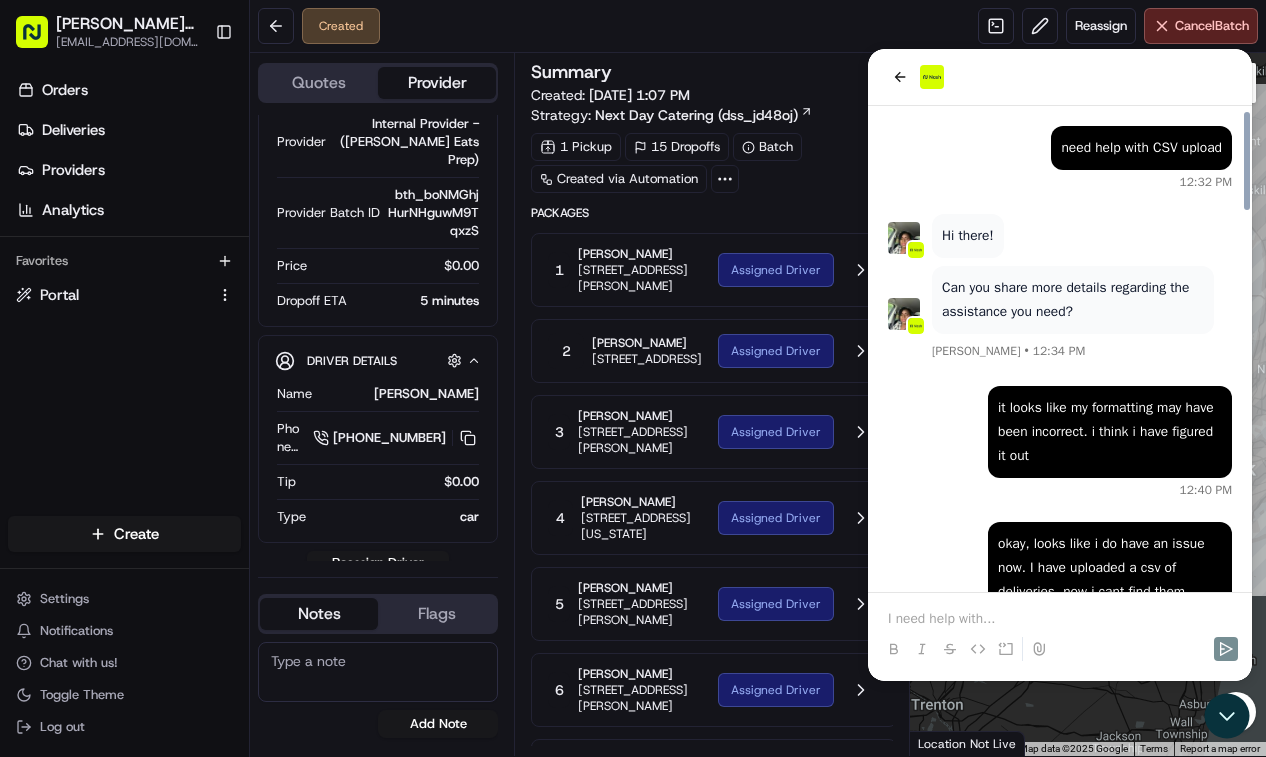 scroll, scrollTop: 1854, scrollLeft: 0, axis: vertical 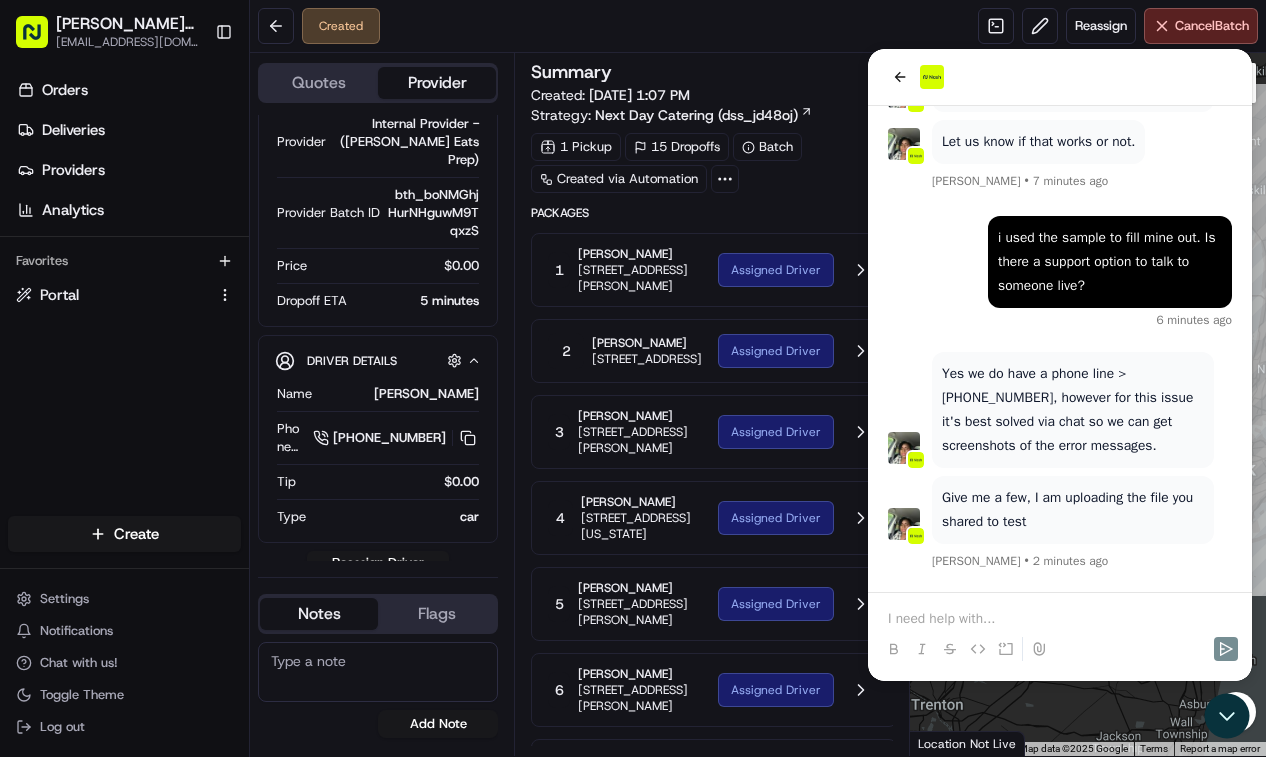click at bounding box center [1060, 619] 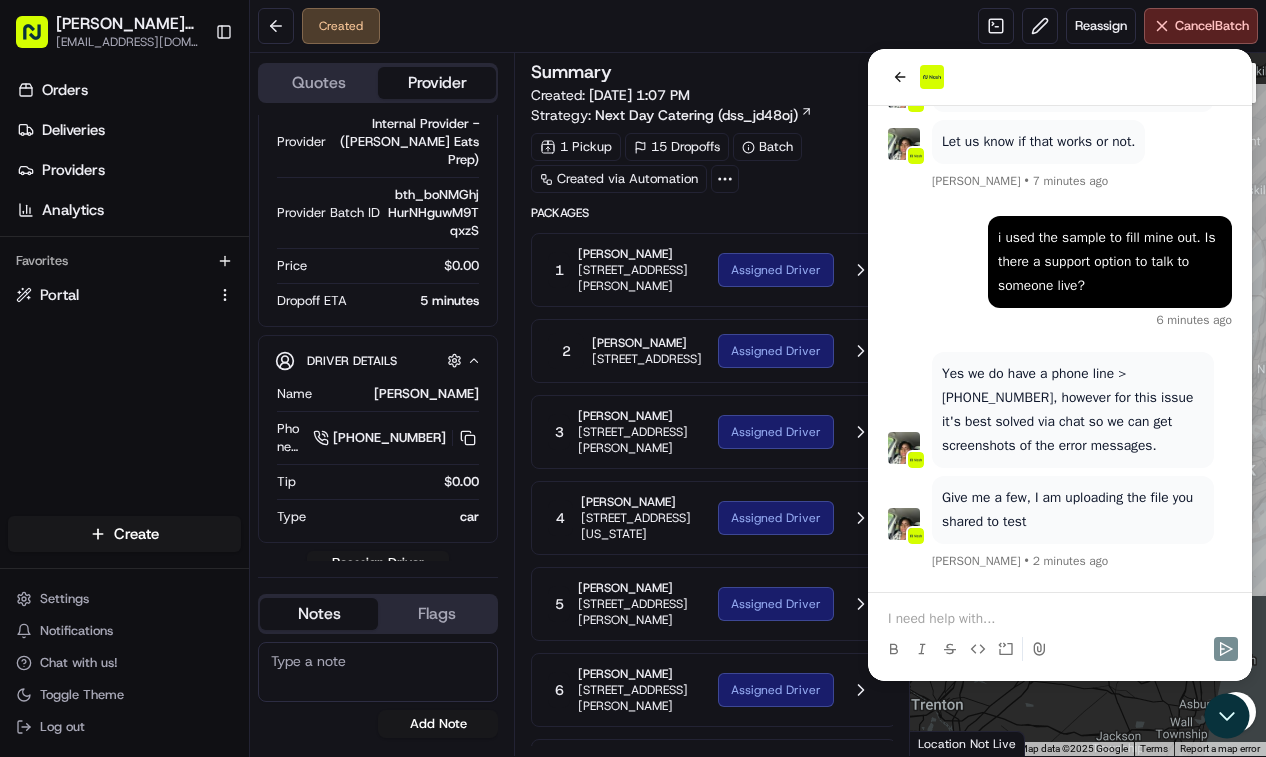 type 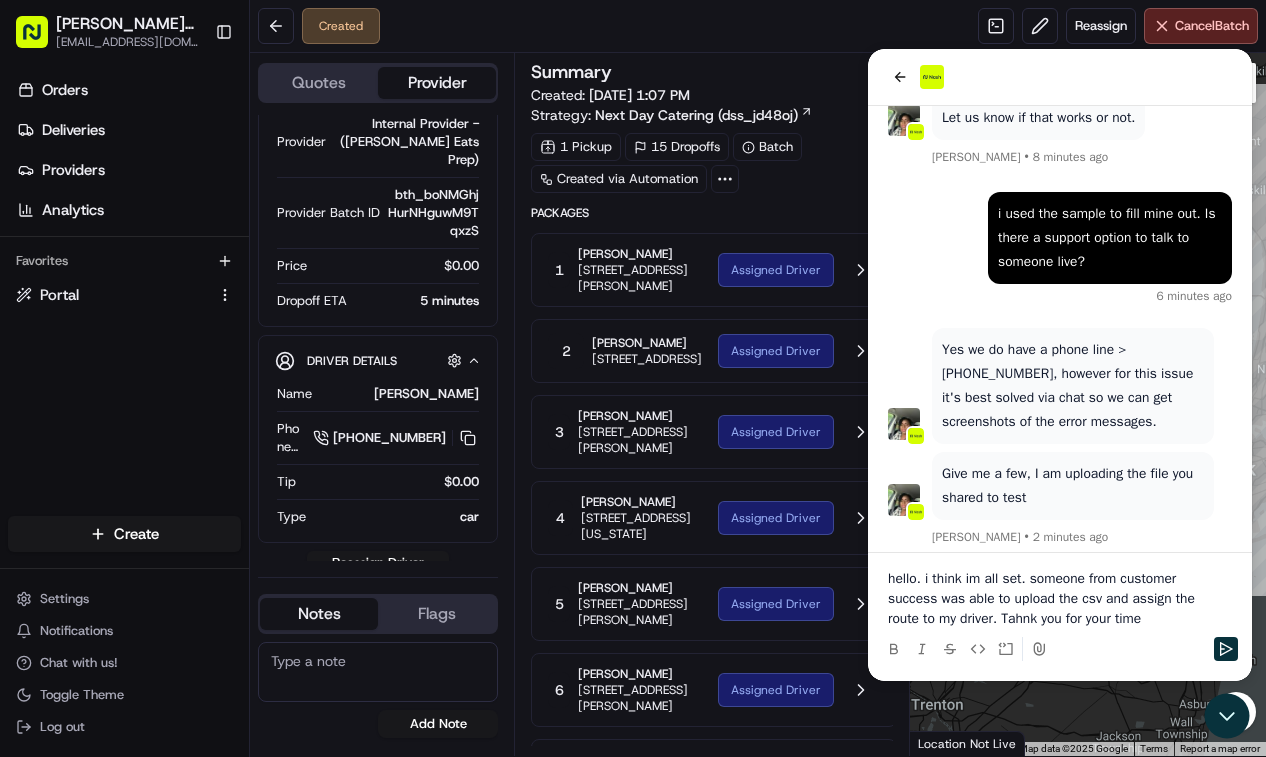 scroll, scrollTop: 2038, scrollLeft: 0, axis: vertical 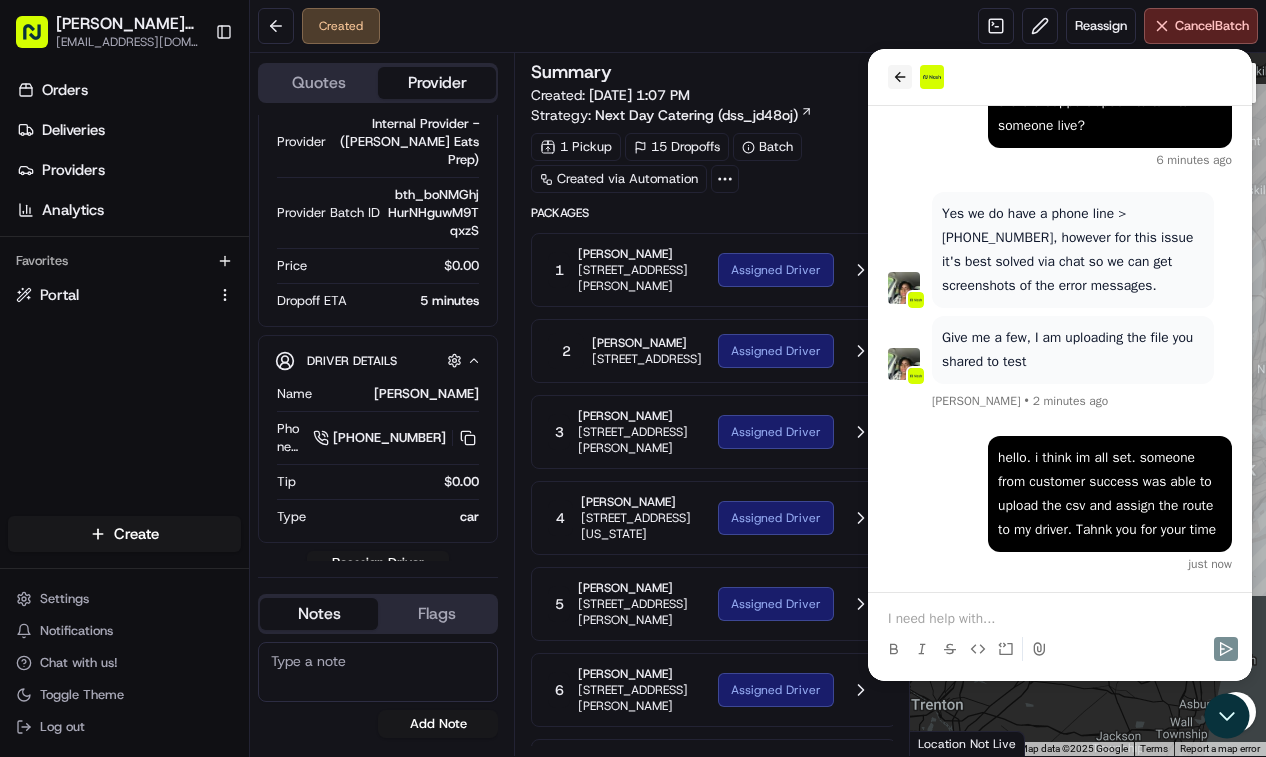 click 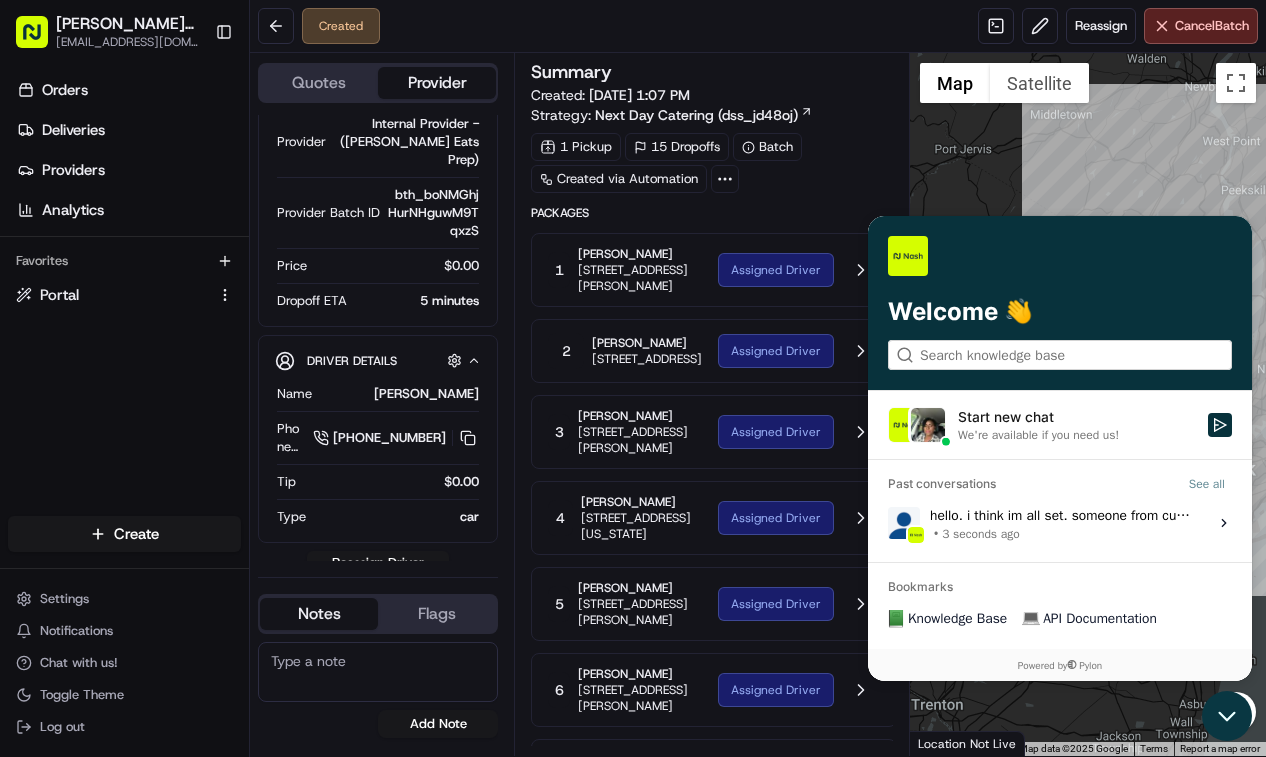 click 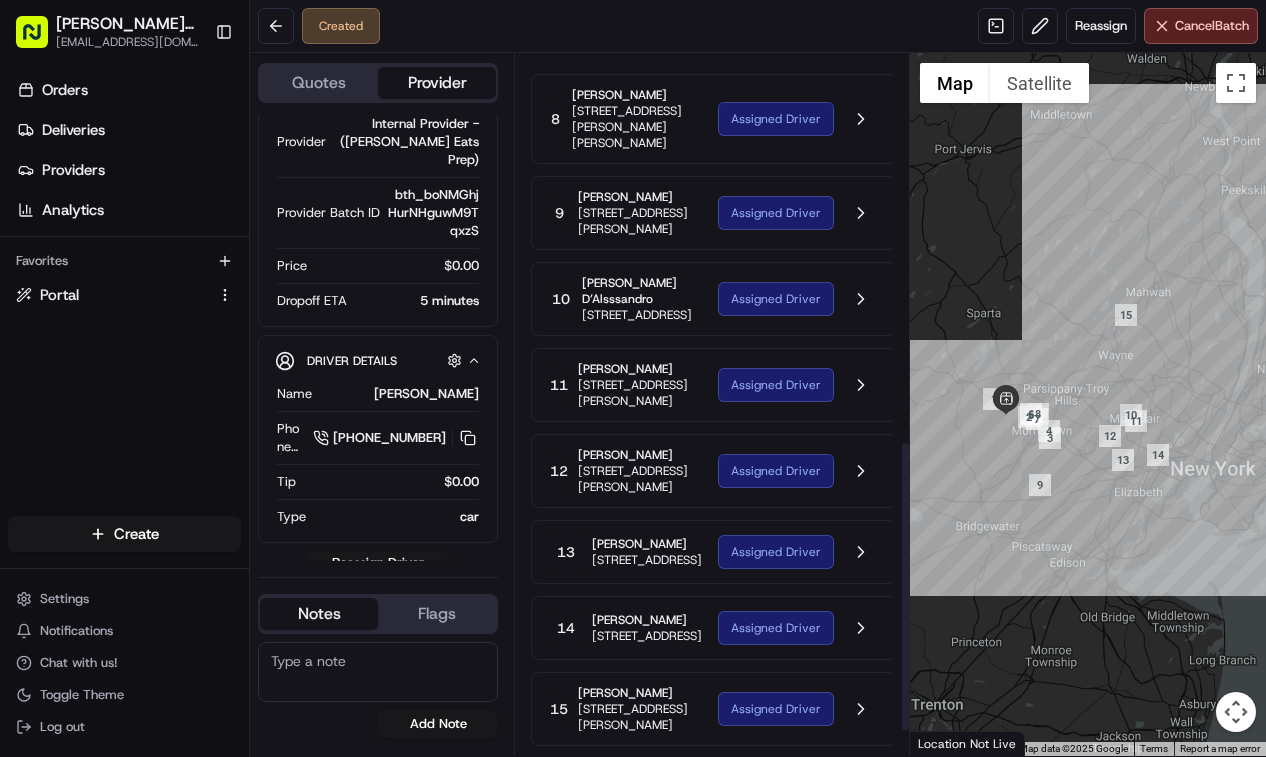 scroll, scrollTop: 989, scrollLeft: 0, axis: vertical 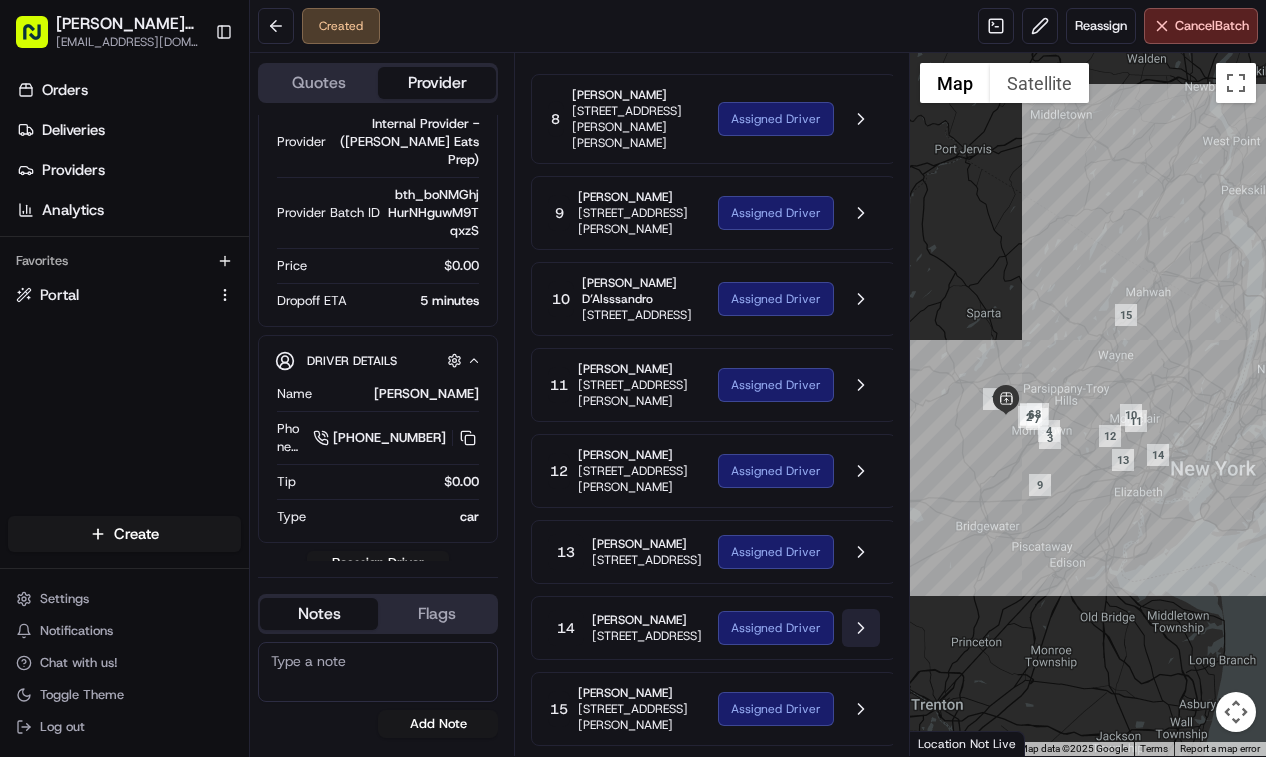 click at bounding box center [861, 628] 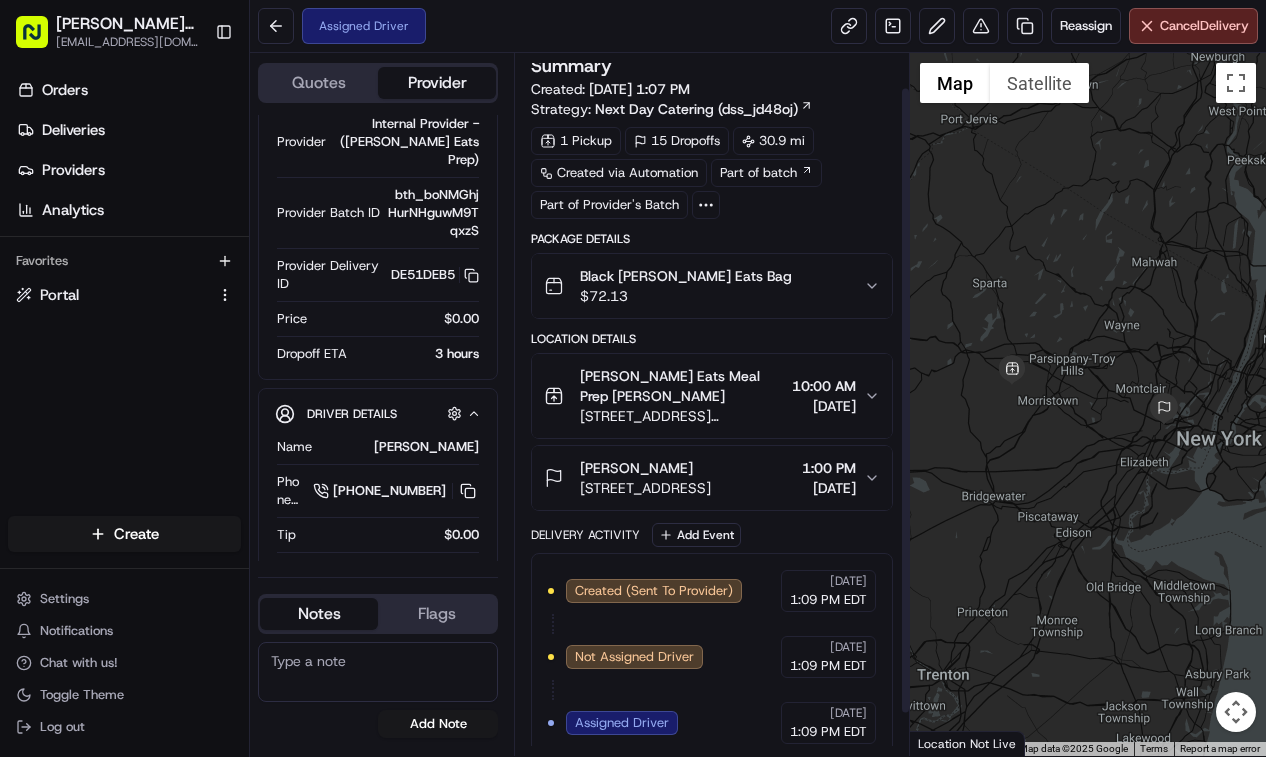 scroll, scrollTop: 0, scrollLeft: 0, axis: both 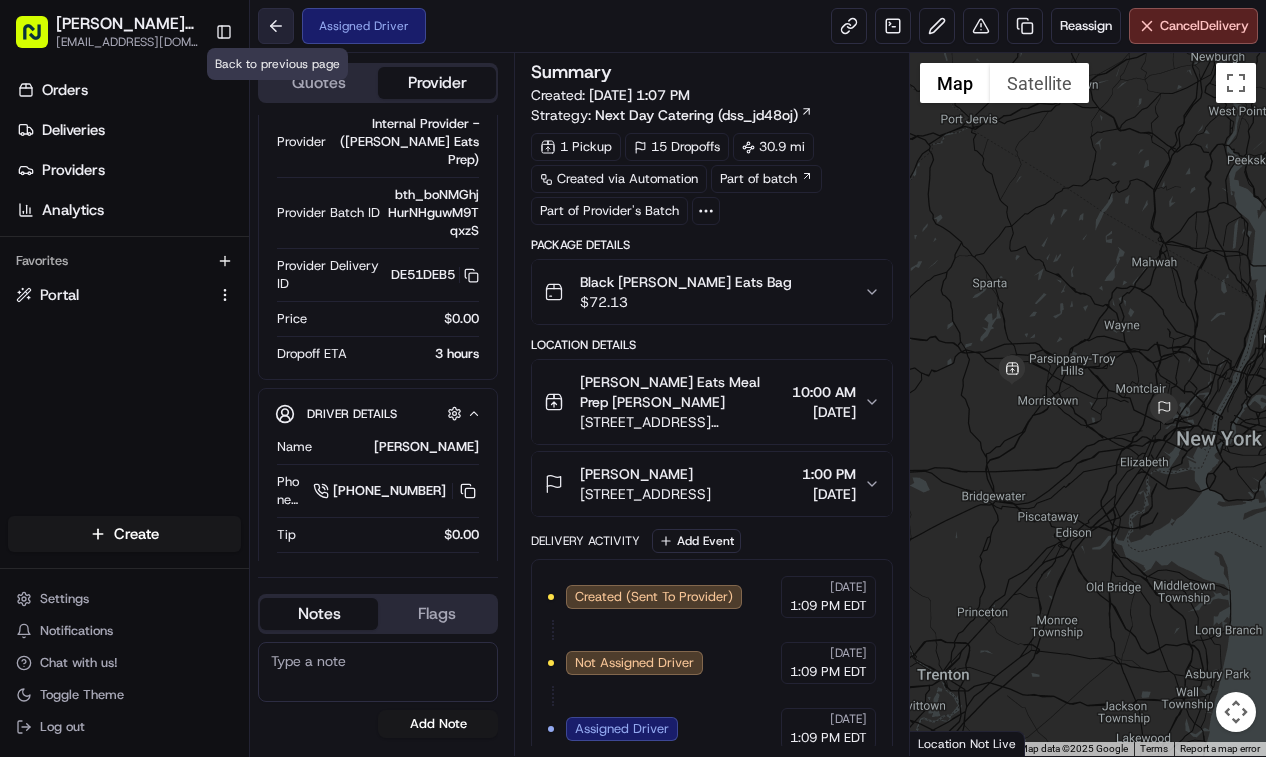 click at bounding box center [276, 26] 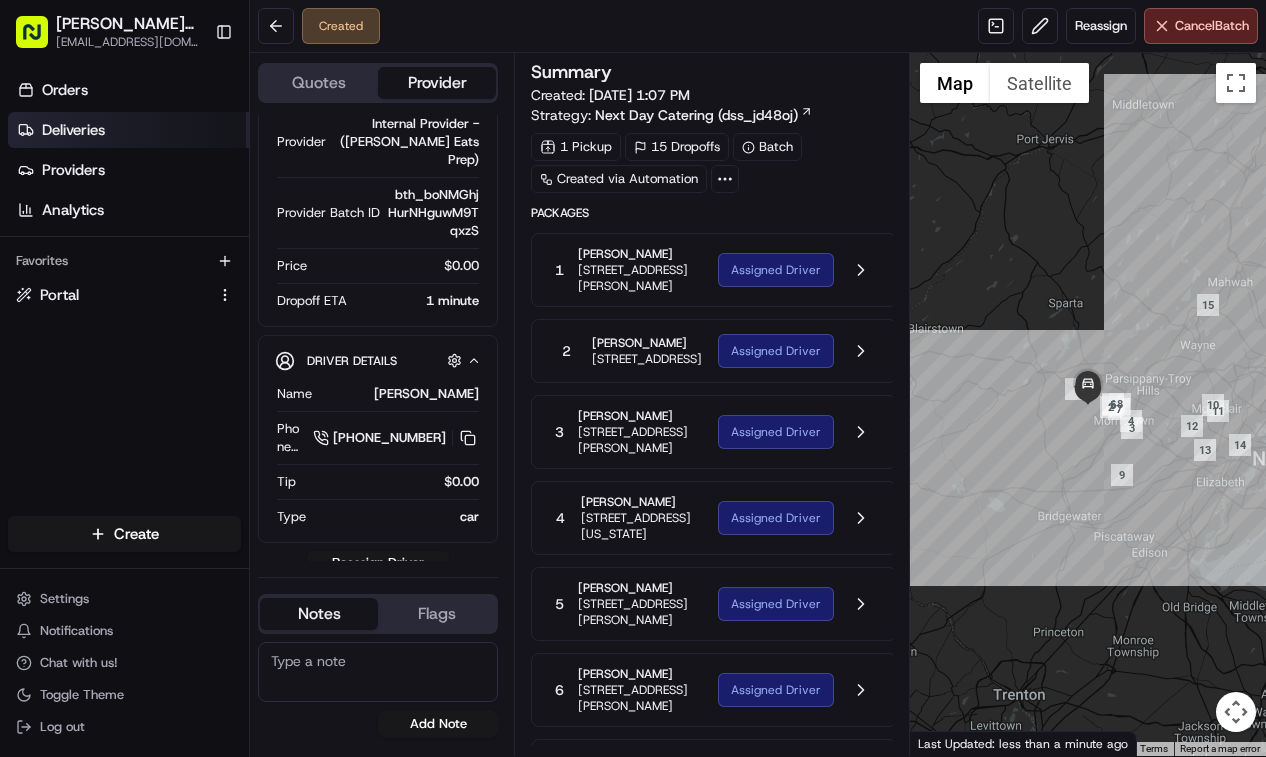click on "Deliveries" at bounding box center (128, 130) 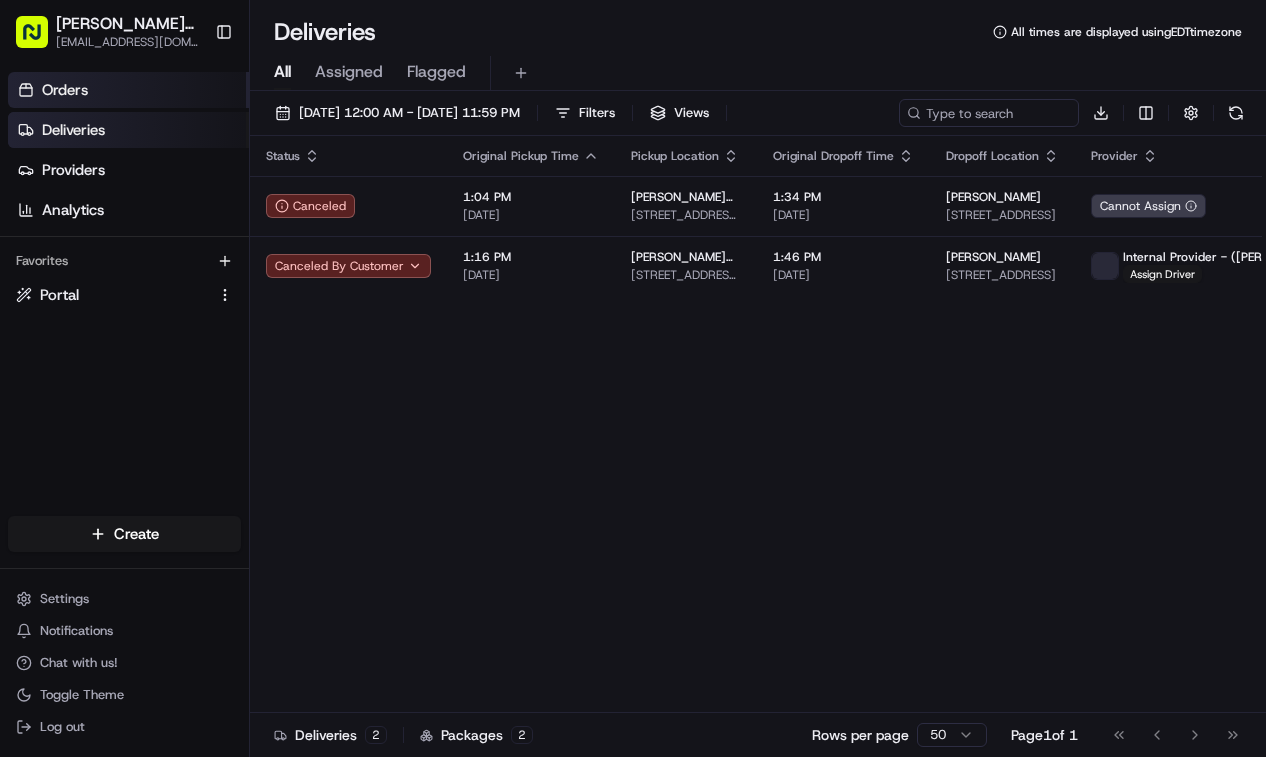 click on "Orders" at bounding box center (128, 90) 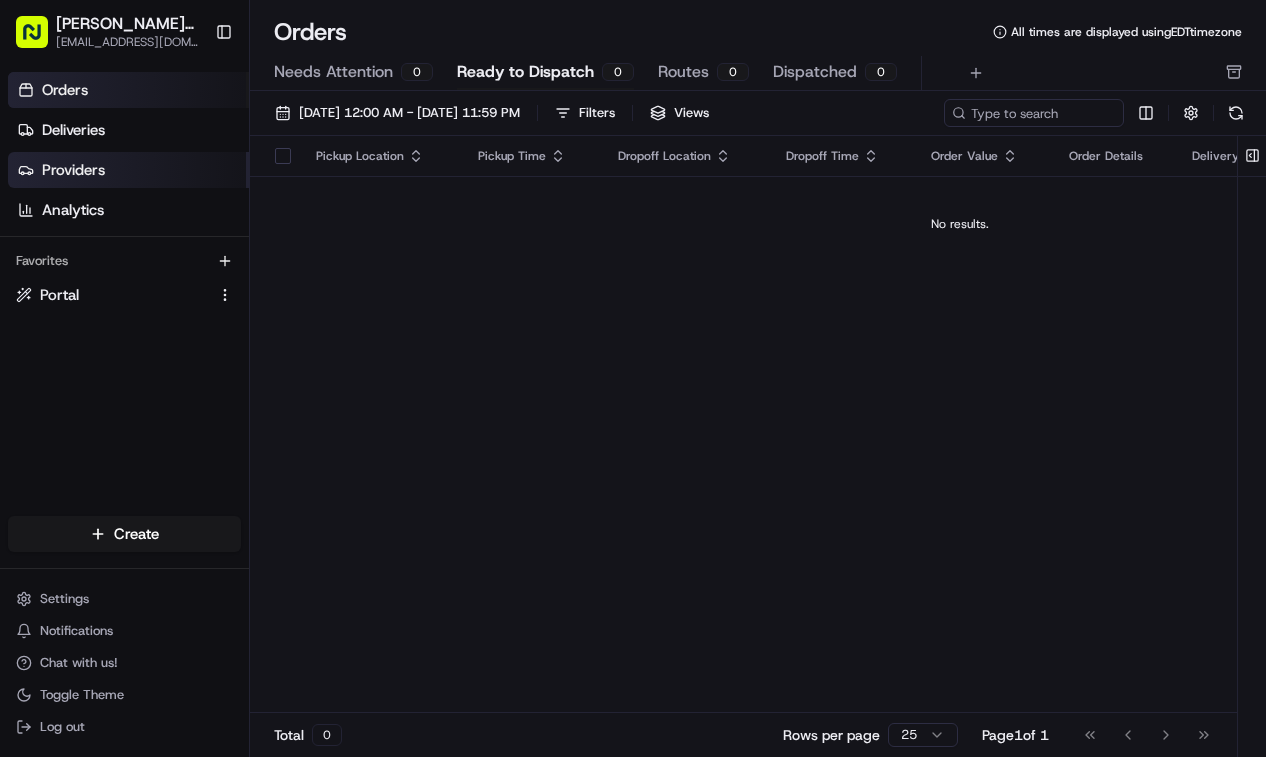 click on "Providers" at bounding box center (128, 170) 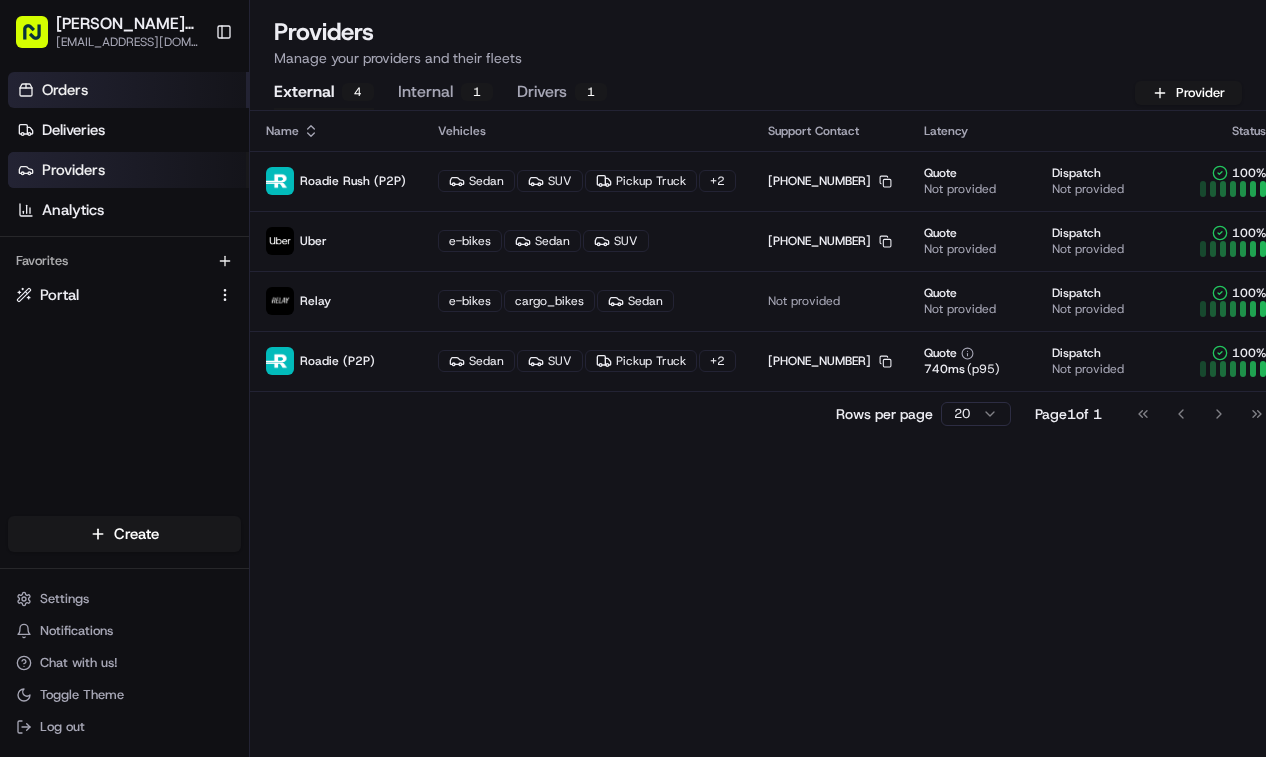 click on "Orders" at bounding box center [128, 90] 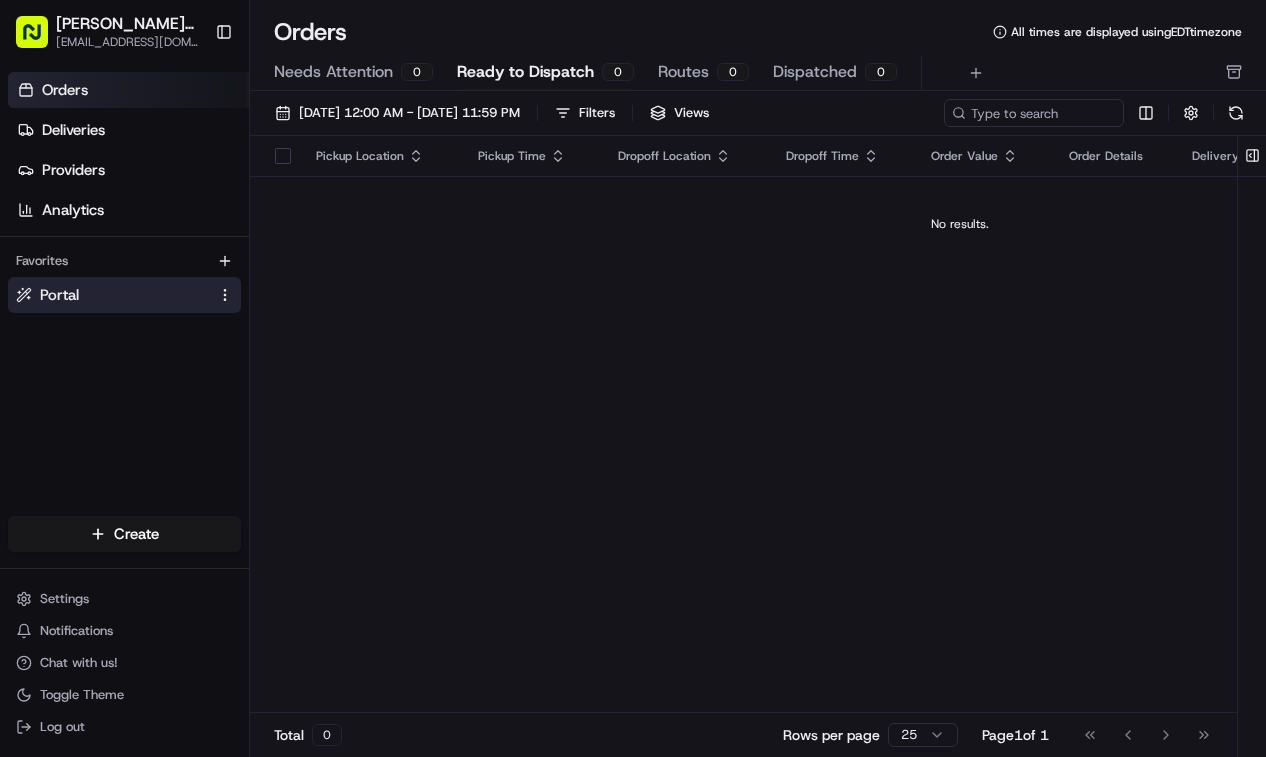 click on "Portal" at bounding box center [112, 295] 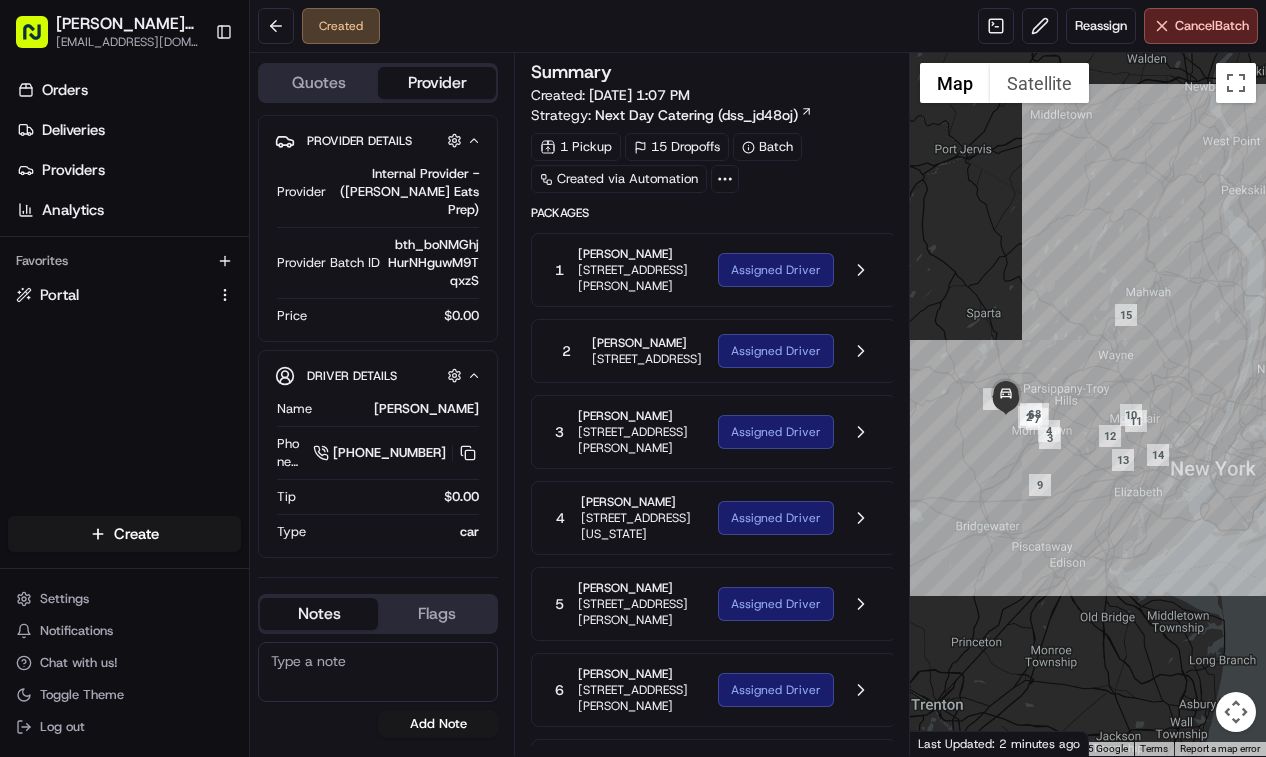 scroll, scrollTop: 0, scrollLeft: 0, axis: both 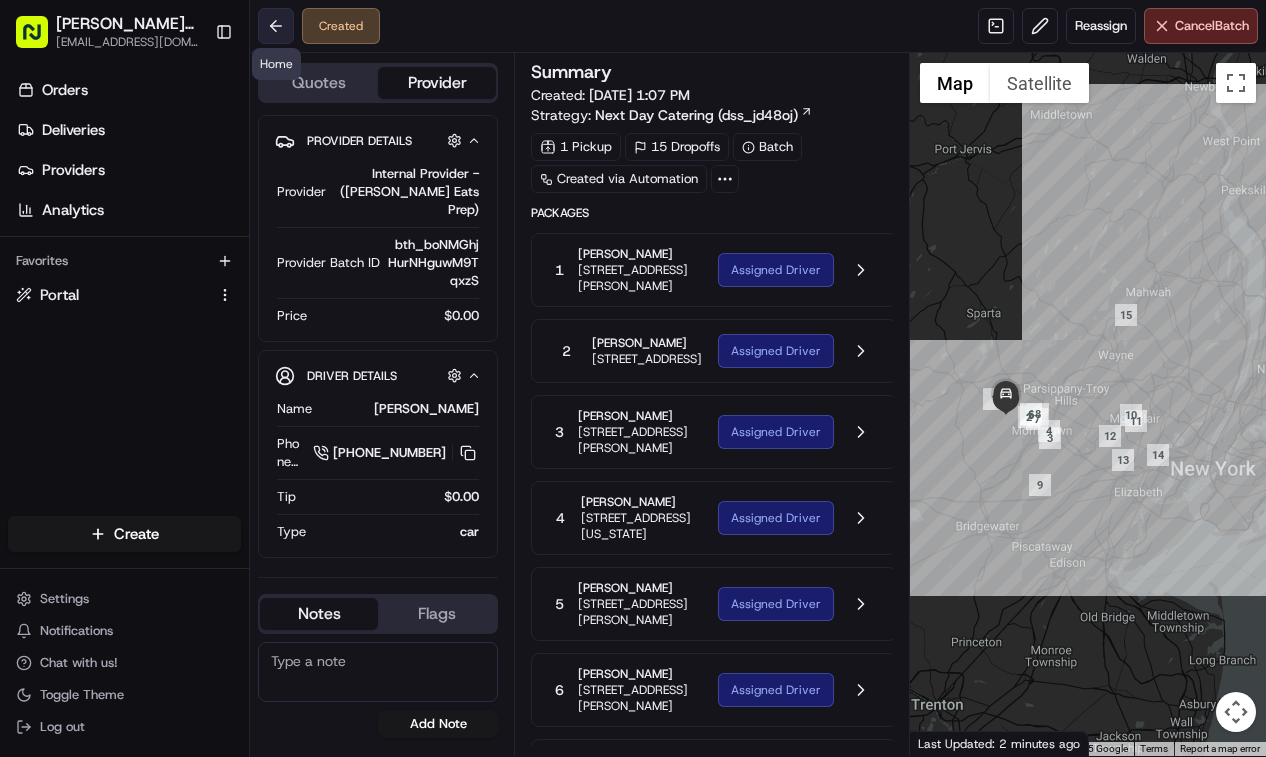 click at bounding box center (276, 26) 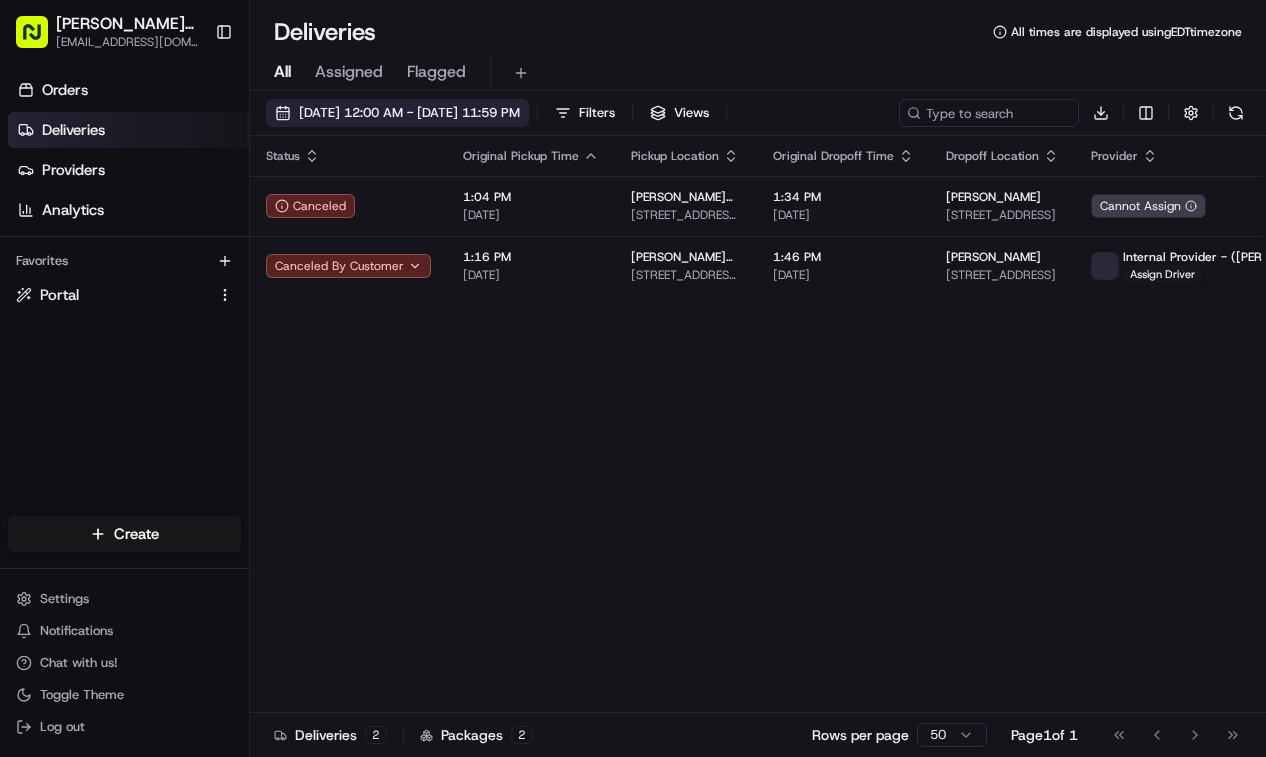 click on "[DATE] 12:00 AM - [DATE] 11:59 PM" at bounding box center (409, 113) 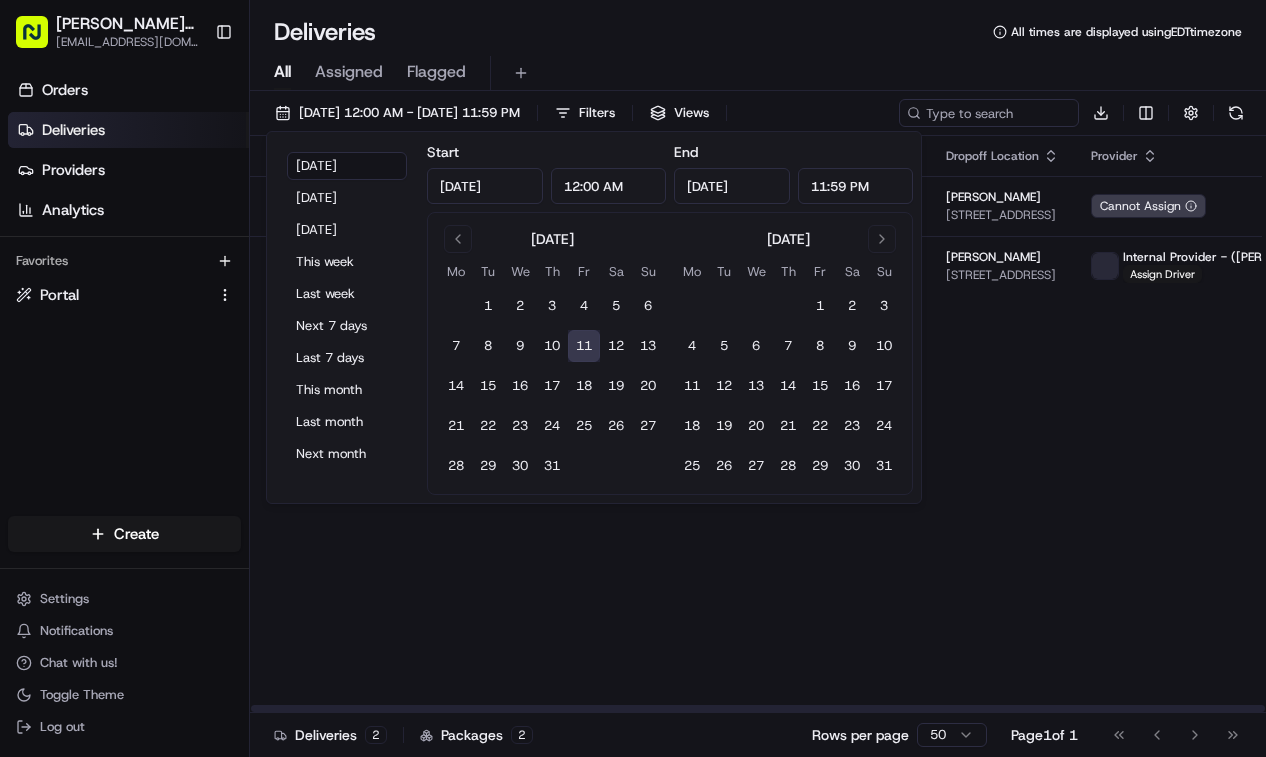 click on "Status Original Pickup Time Pickup Location Original Dropoff Time Dropoff Location Provider Action Canceled 1:04 PM [DATE] [PERSON_NAME] Eats Meal Prep 1 A [PERSON_NAME], [GEOGRAPHIC_DATA], [GEOGRAPHIC_DATA], [GEOGRAPHIC_DATA] 1:34 PM [DATE] [PERSON_NAME] [STREET_ADDRESS] Cannot Assign Canceled By Customer 1:16 PM [DATE] [PERSON_NAME] Eats Meal Prep 1 A [PERSON_NAME], [GEOGRAPHIC_DATA], [GEOGRAPHIC_DATA] 07869, [GEOGRAPHIC_DATA] 1:46 PM [DATE] [PERSON_NAME] [STREET_ADDRESS] Internal Provider - ([PERSON_NAME] Eats Prep) Assign Driver" at bounding box center (865, 424) 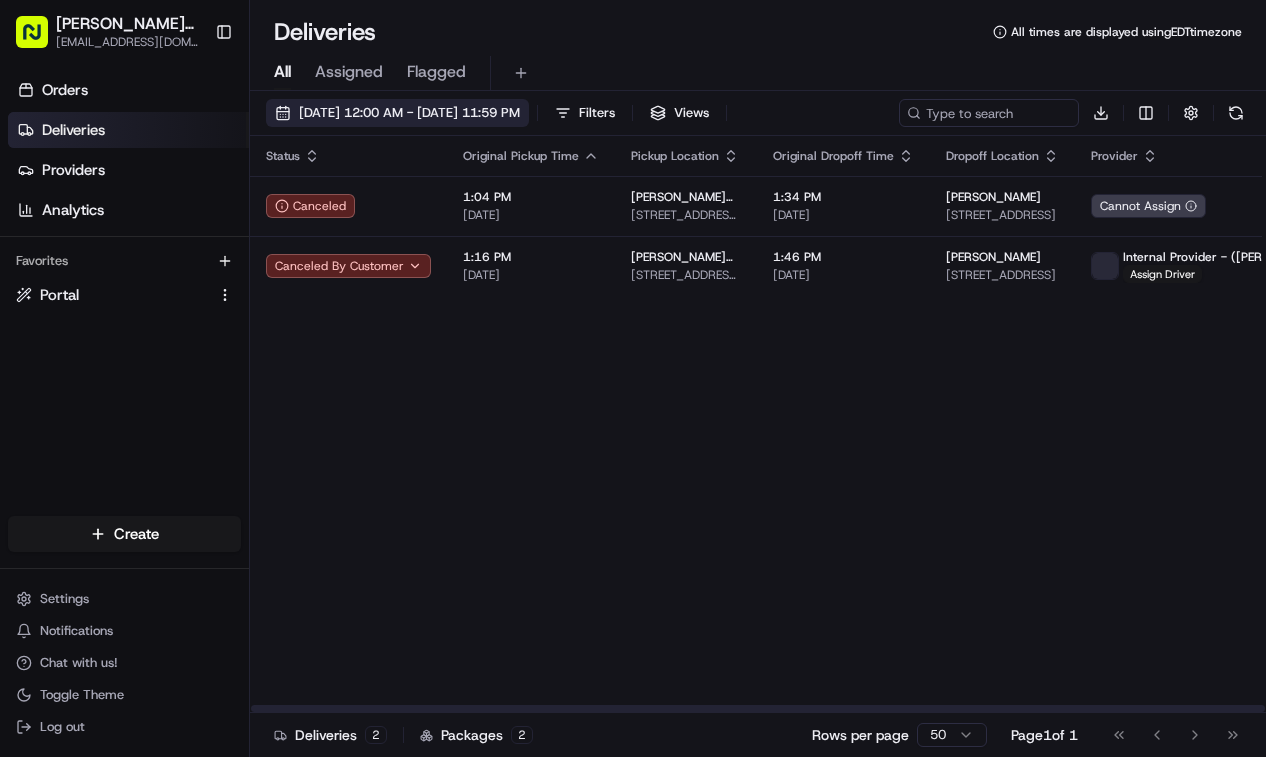 click on "[DATE] 12:00 AM - [DATE] 11:59 PM" at bounding box center [409, 113] 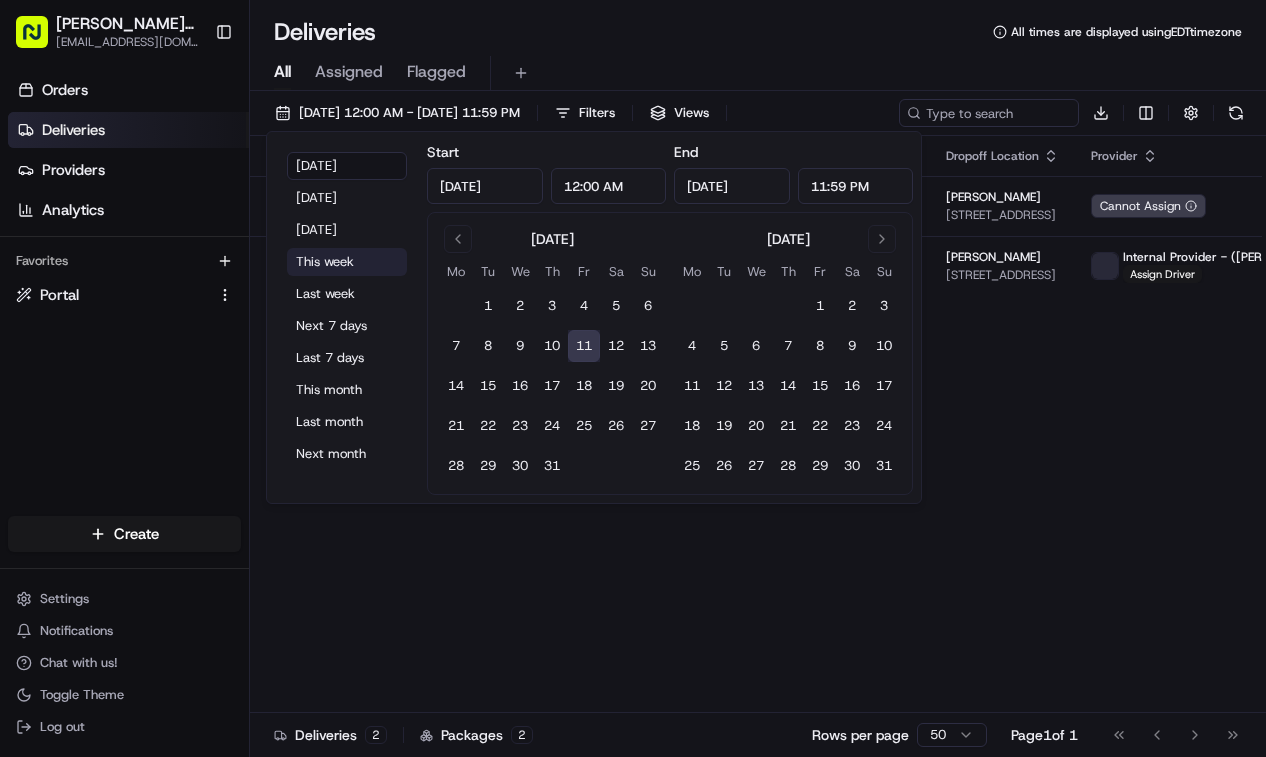 click on "This week" at bounding box center [347, 262] 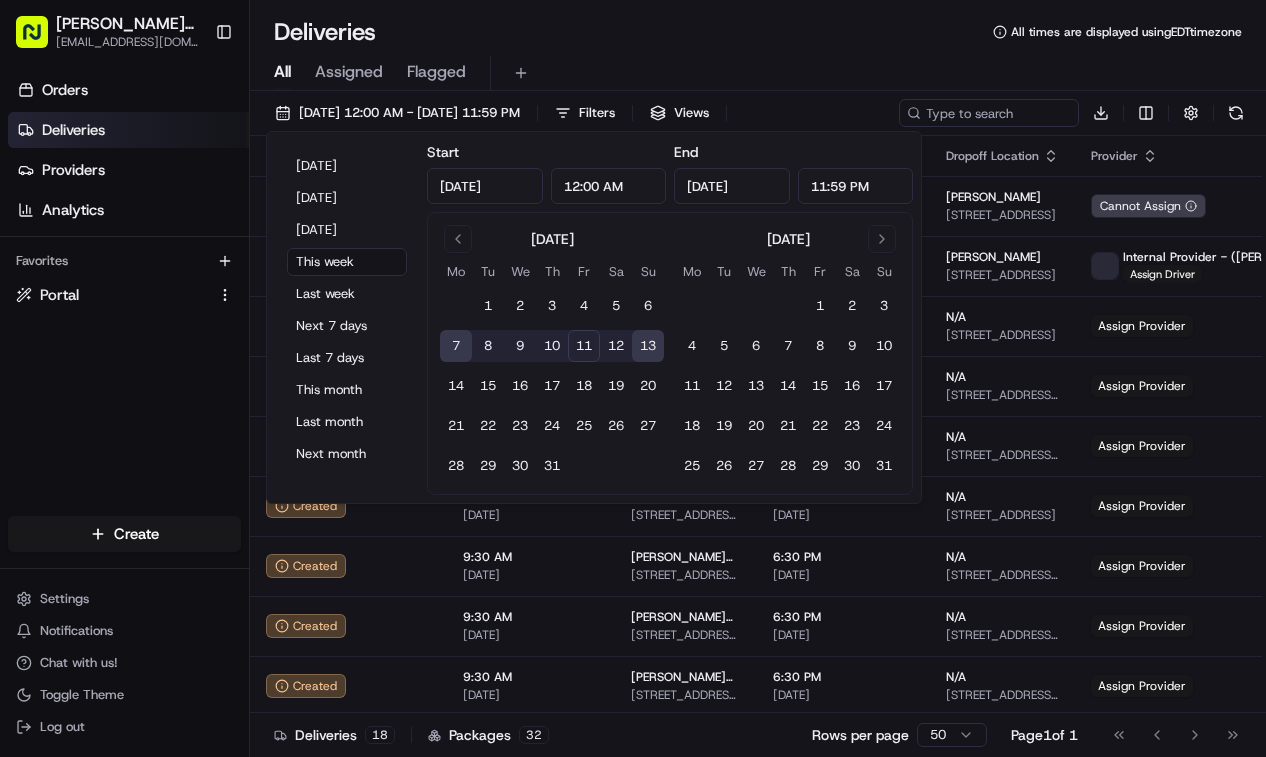 click on "Deliveries All times are displayed using  EDT  timezone" at bounding box center [758, 32] 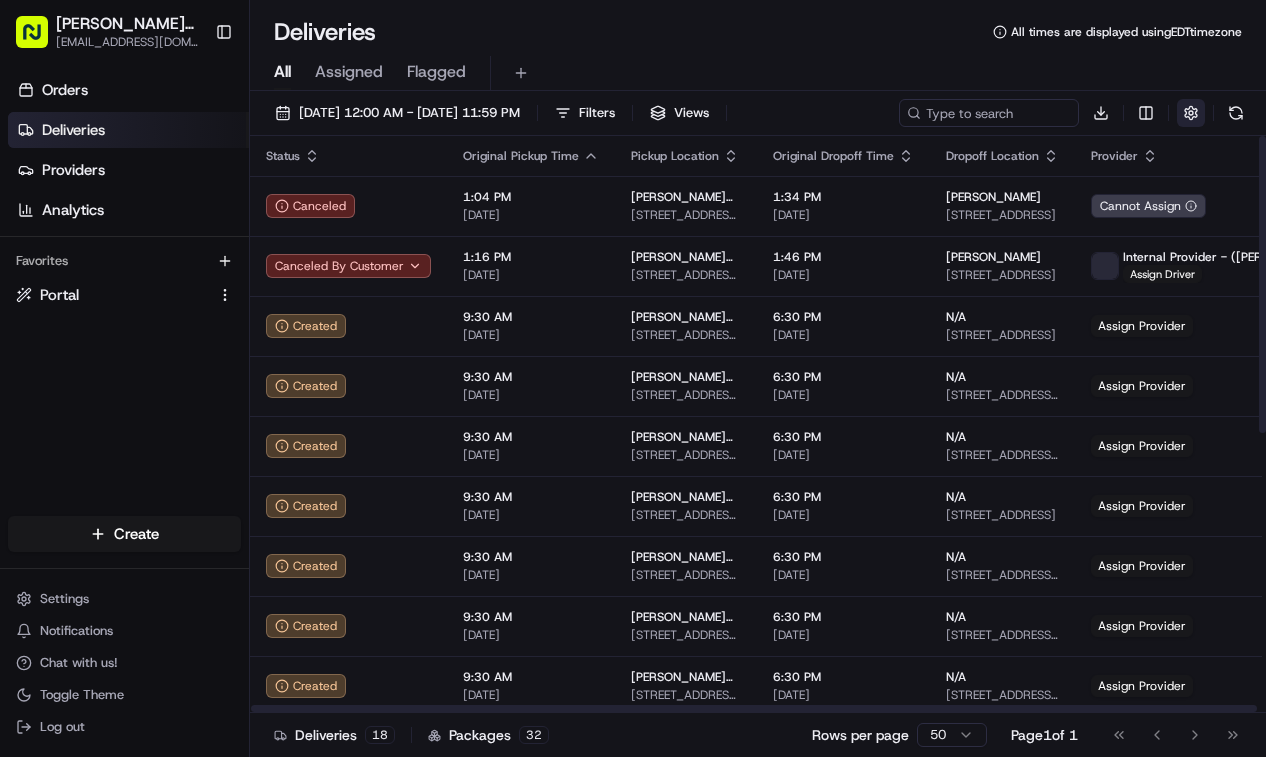 click at bounding box center [1191, 113] 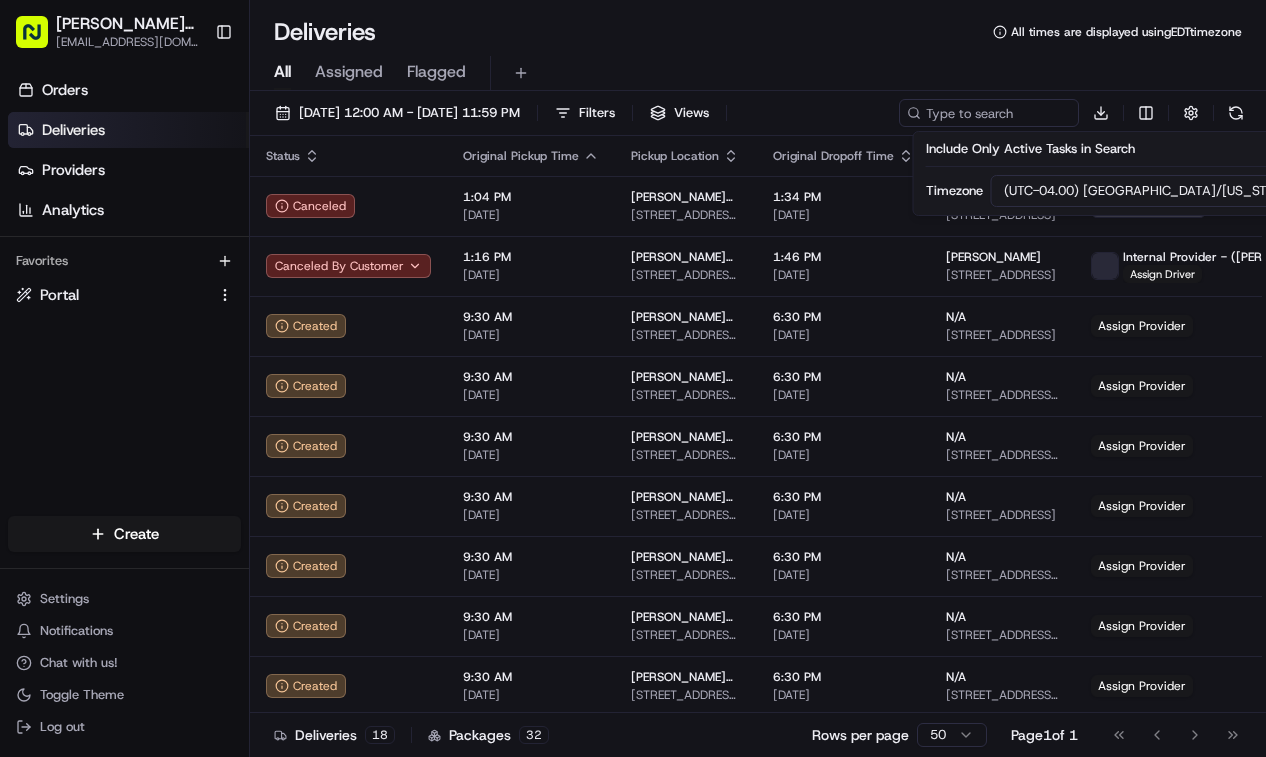 click on "All Assigned Flagged" at bounding box center [758, 73] 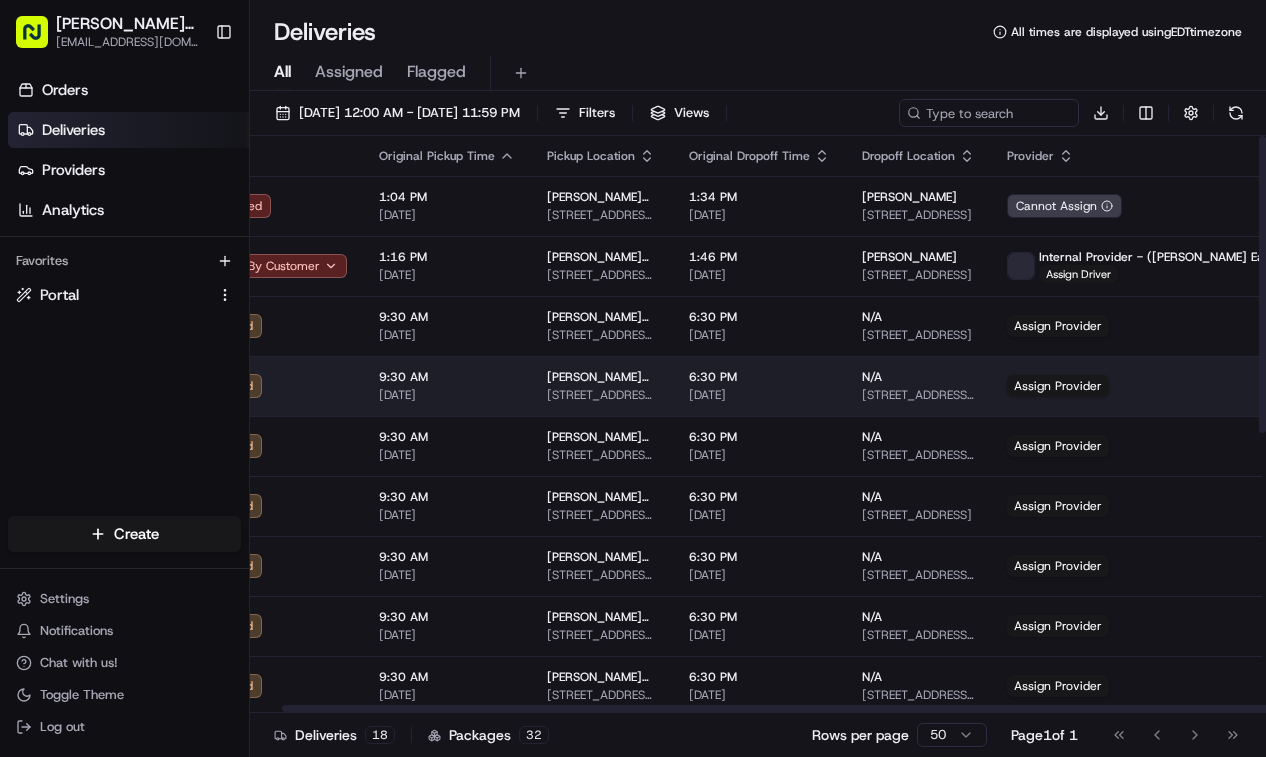 scroll, scrollTop: 0, scrollLeft: 125, axis: horizontal 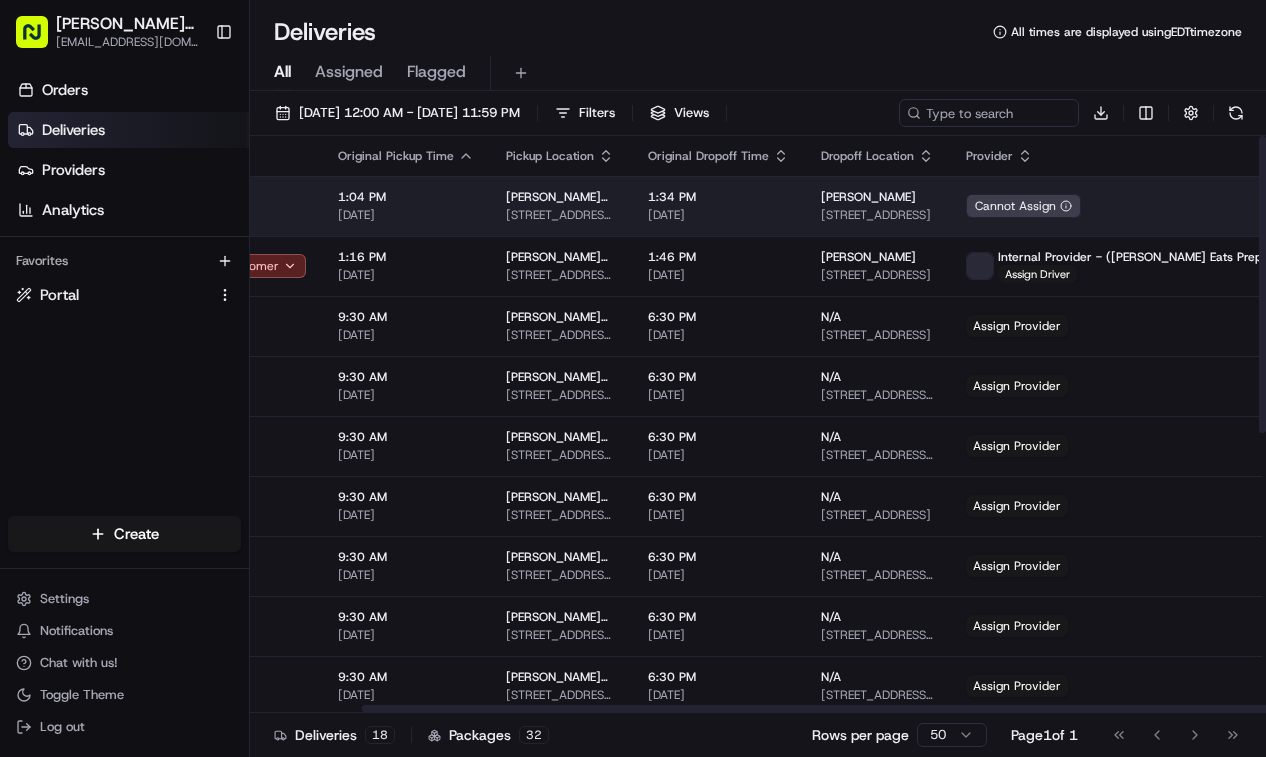 click at bounding box center [1328, 206] 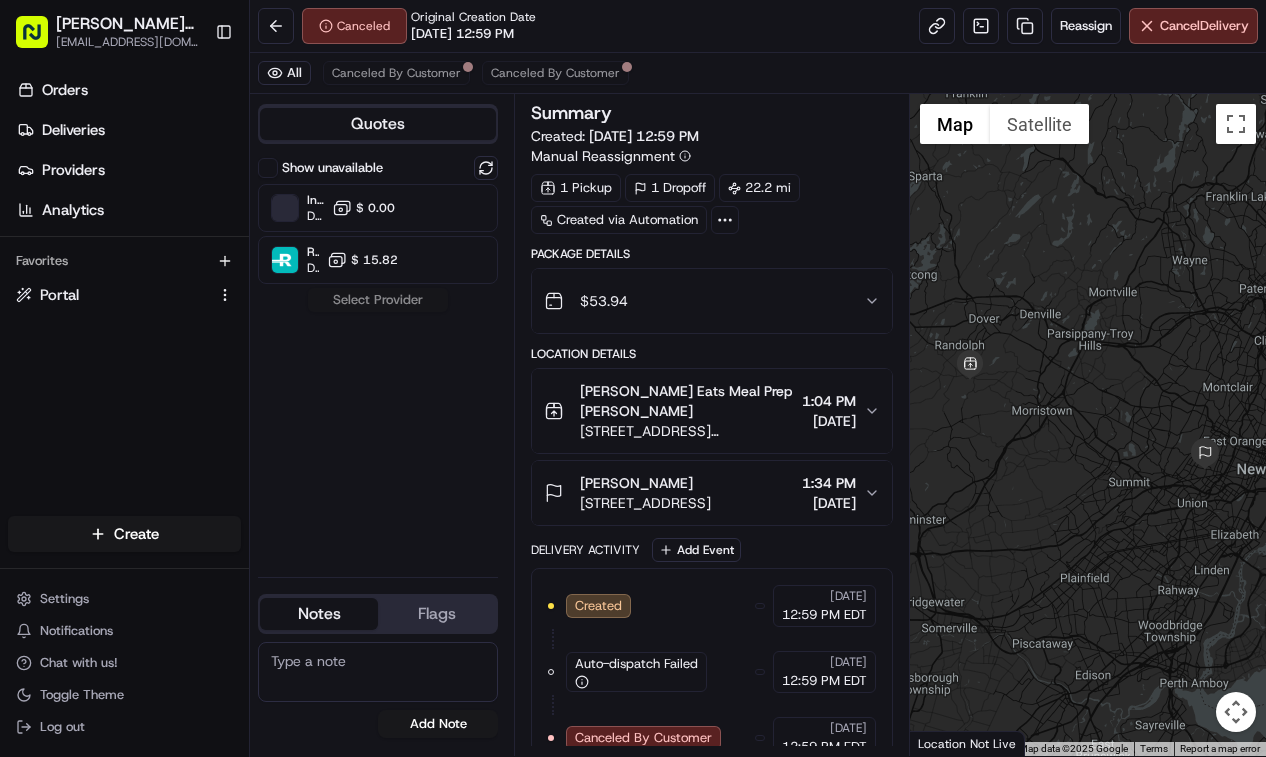 scroll, scrollTop: 0, scrollLeft: 0, axis: both 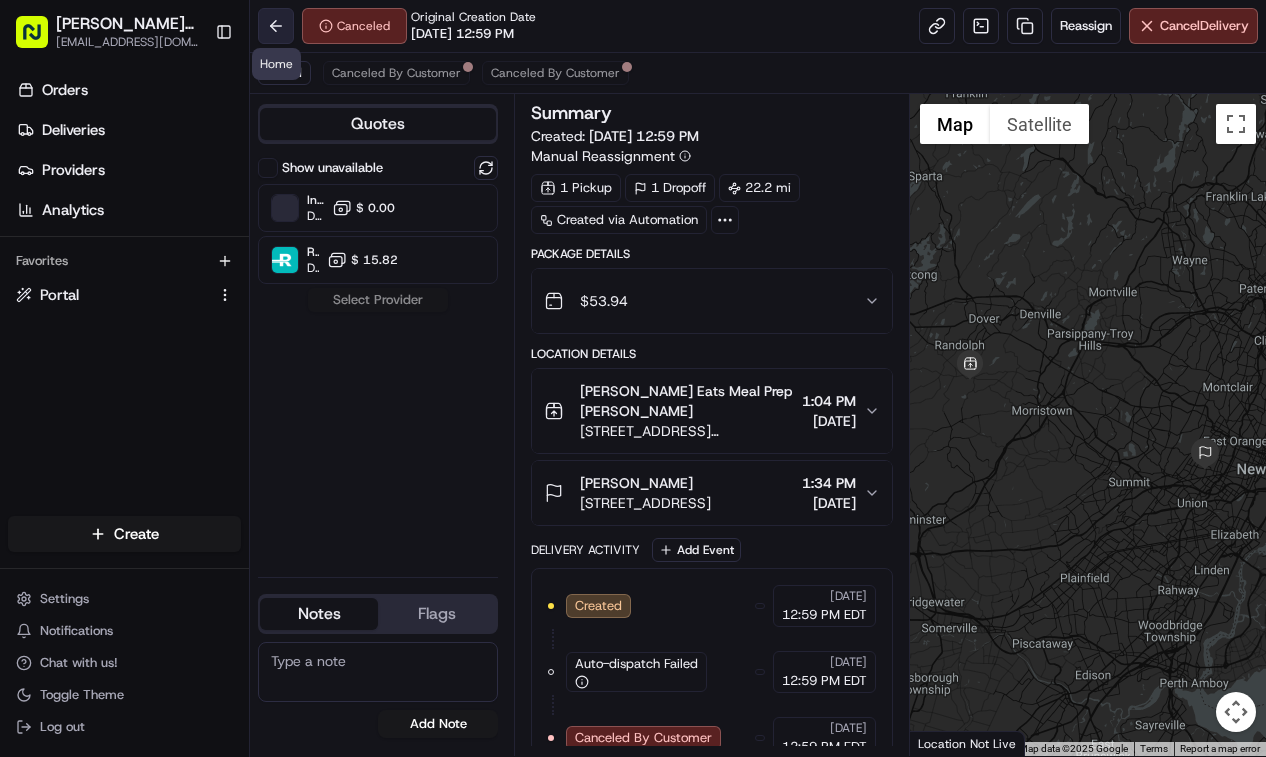 click at bounding box center [276, 26] 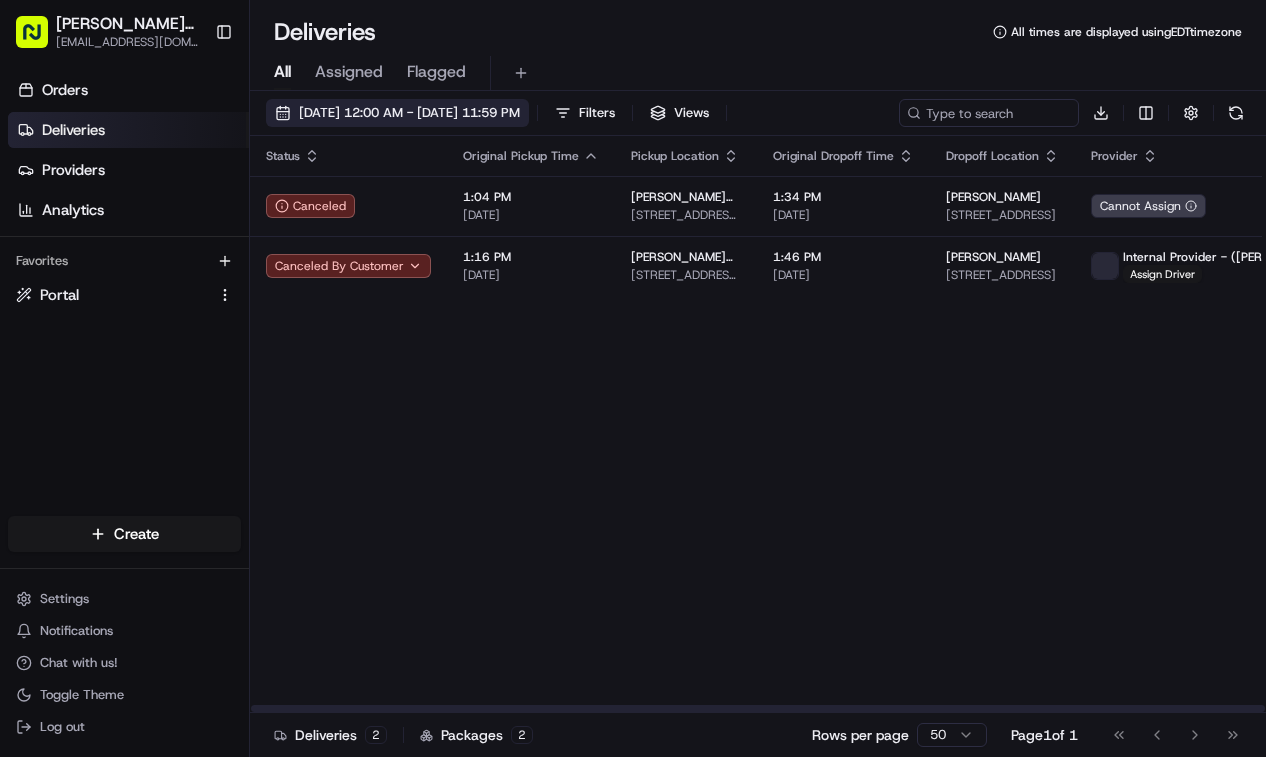 click on "[DATE] 12:00 AM - [DATE] 11:59 PM" at bounding box center (409, 113) 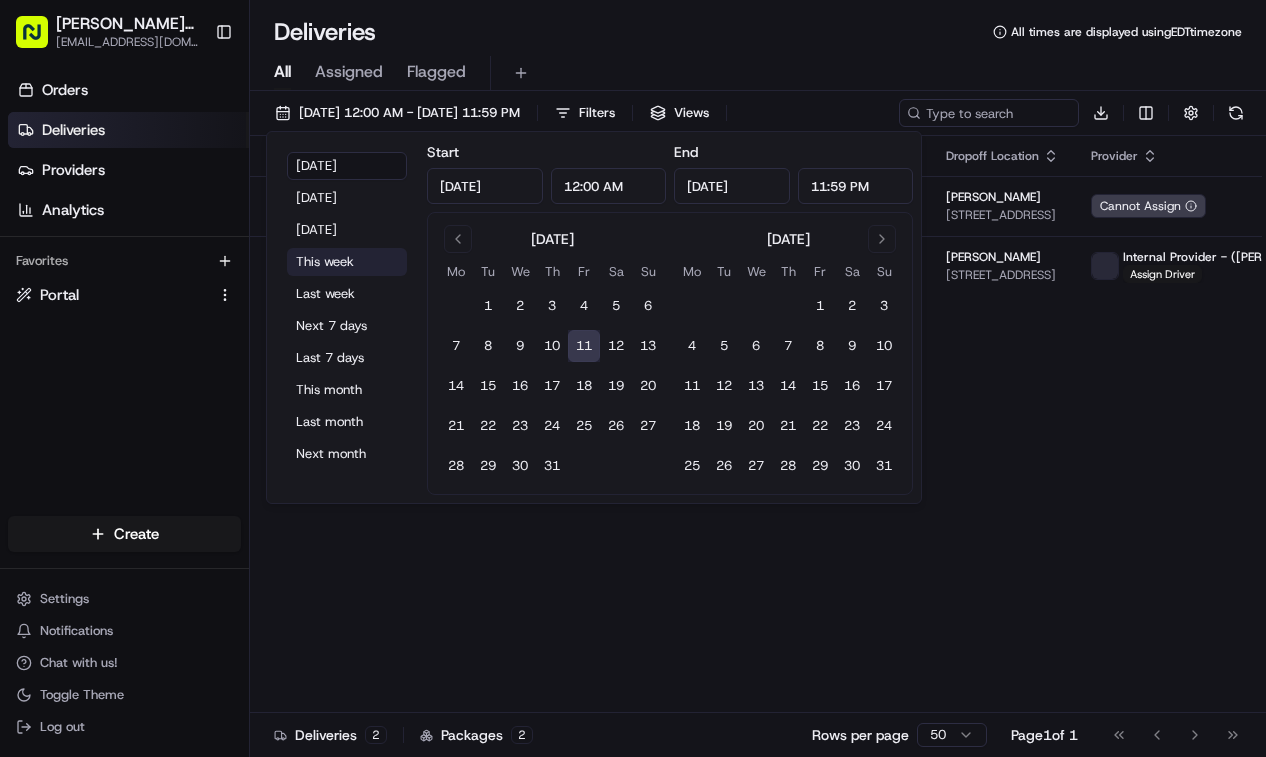 click on "This week" at bounding box center [347, 262] 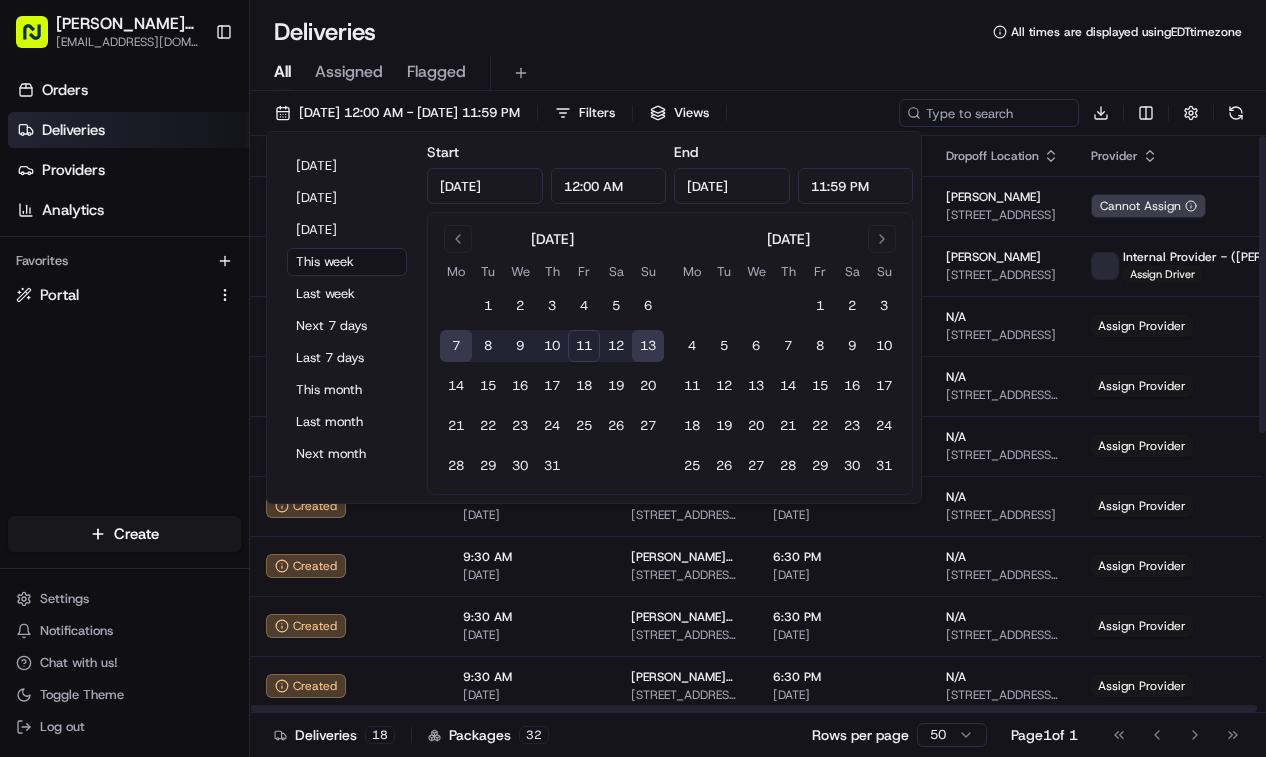 click on "All Assigned Flagged" at bounding box center [758, 73] 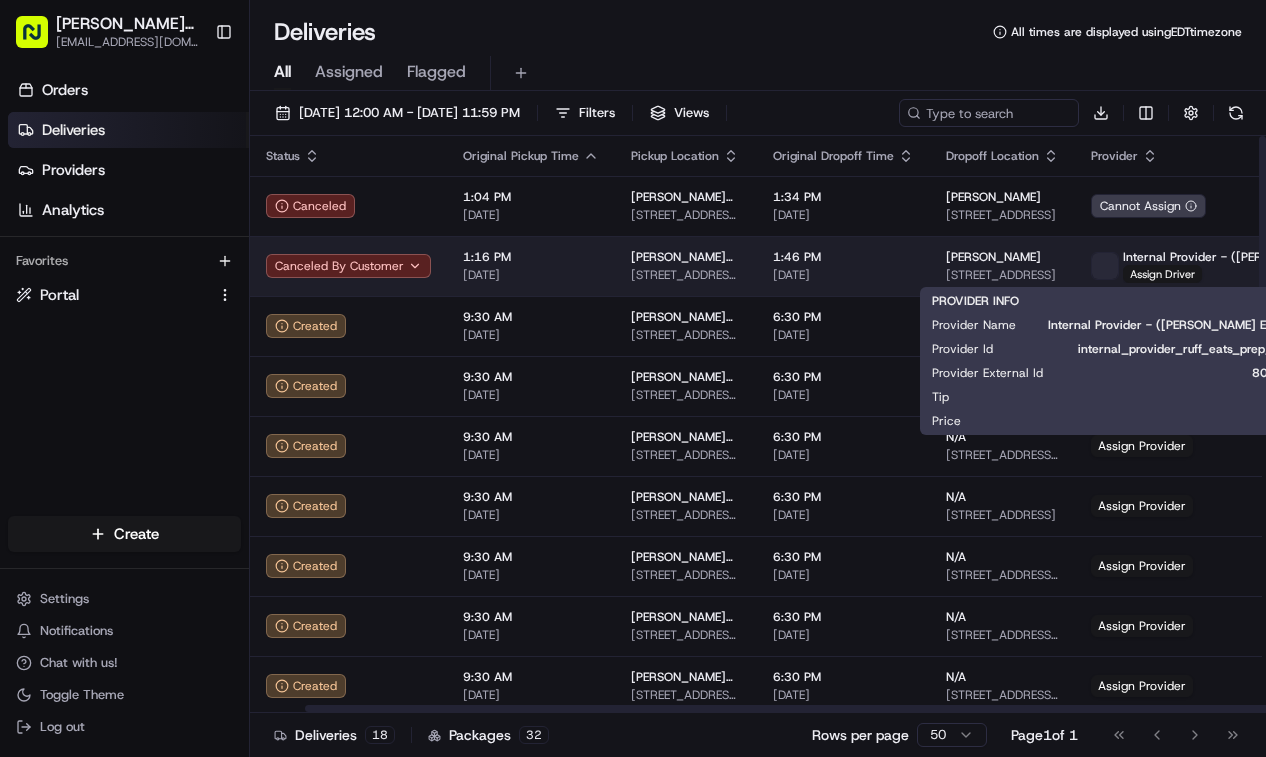 scroll, scrollTop: 0, scrollLeft: 125, axis: horizontal 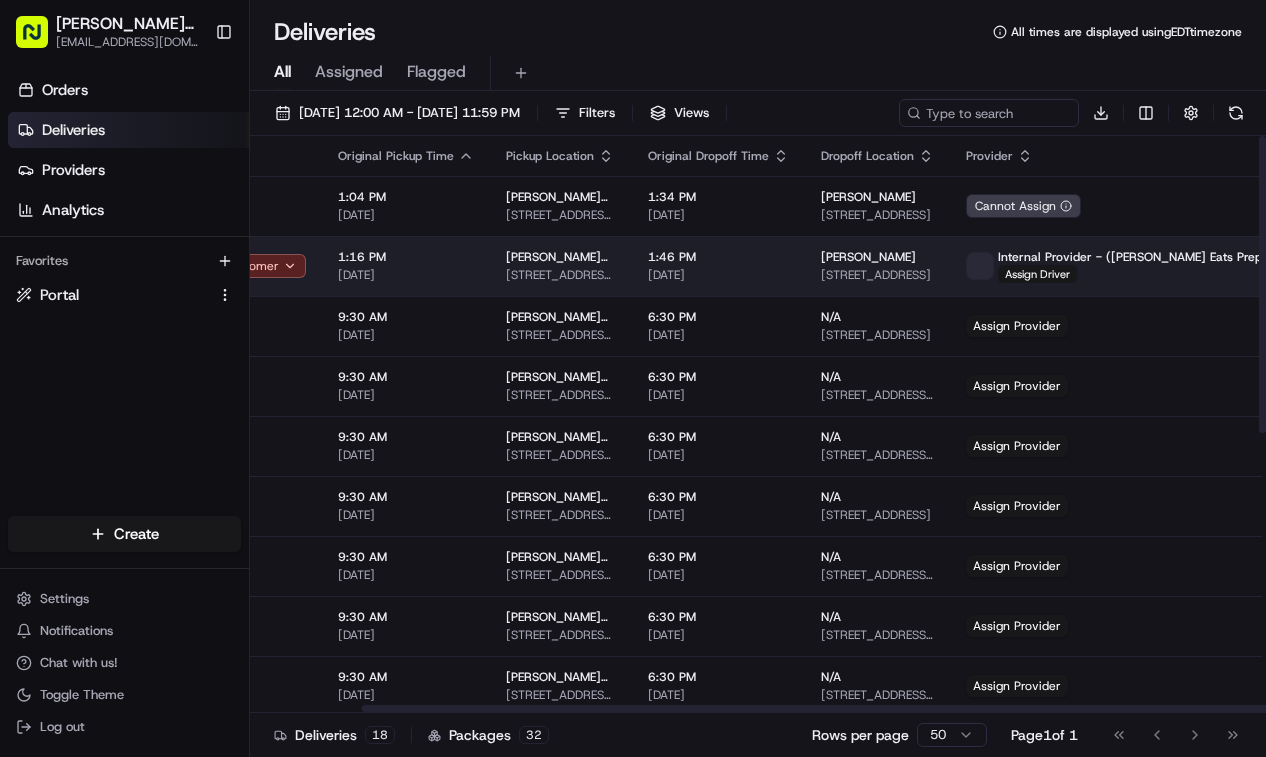click on "Ruff Eats Prep eatrealfood@ruffeatsprep.com Toggle Sidebar Orders Deliveries Providers Analytics Favorites Portal Main Menu Members & Organization Organization Users Roles Preferences Customization Tracking Orchestration Automations Dispatch Strategy Locations Pickup Locations Dropoff Locations Billing Billing Refund Requests Integrations Notification Triggers Webhooks API Keys Request Logs Create Settings Notifications Chat with us! Toggle Theme Log out Deliveries All times are displayed using  EDT  timezone All Assigned Flagged 07/07/2025 12:00 AM - 07/13/2025 11:59 PM Filters Views Download Status Original Pickup Time Pickup Location Original Dropoff Time Dropoff Location Provider Action Canceled 1:04 PM 07/11/2025 Ruff Eats Meal Prep 1 A Jason Ln, Randolph, NJ 07869, USA 1:34 PM 07/11/2025 Alexandra Brierley 22 Ball Terrace, Maplewood, NJ 07040, USA Cannot Assign Canceled By Customer 1:16 PM 07/11/2025 Ruff Eats Meal Prep 1 A Jason Ln, Randolph, NJ 07869, USA 1:46 PM 07/11/2025 Created N/A" at bounding box center [633, 378] 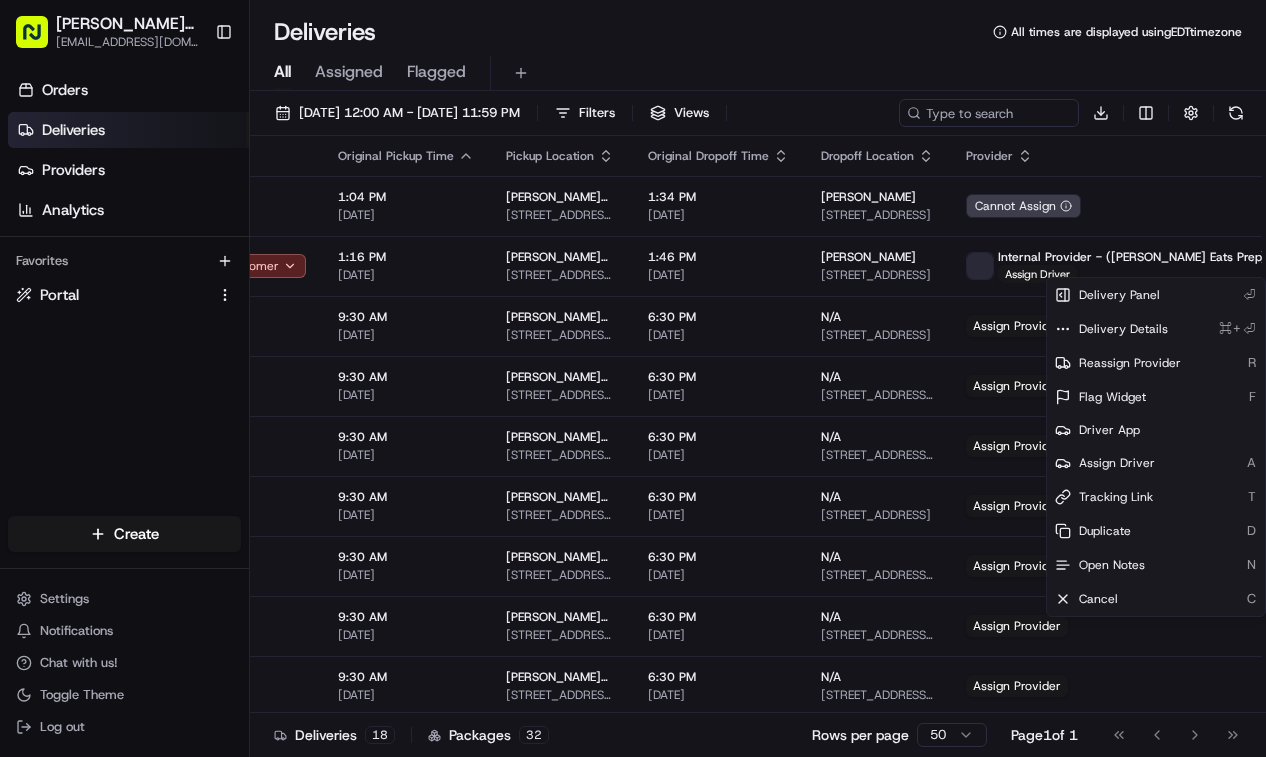 click on "Ruff Eats Prep eatrealfood@ruffeatsprep.com Toggle Sidebar Orders Deliveries Providers Analytics Favorites Portal Main Menu Members & Organization Organization Users Roles Preferences Customization Tracking Orchestration Automations Dispatch Strategy Locations Pickup Locations Dropoff Locations Billing Billing Refund Requests Integrations Notification Triggers Webhooks API Keys Request Logs Create Settings Notifications Chat with us! Toggle Theme Log out Deliveries All times are displayed using  EDT  timezone All Assigned Flagged 07/07/2025 12:00 AM - 07/13/2025 11:59 PM Filters Views Download Status Original Pickup Time Pickup Location Original Dropoff Time Dropoff Location Provider Action Canceled 1:04 PM 07/11/2025 Ruff Eats Meal Prep 1 A Jason Ln, Randolph, NJ 07869, USA 1:34 PM 07/11/2025 Alexandra Brierley 22 Ball Terrace, Maplewood, NJ 07040, USA Cannot Assign Canceled By Customer 1:16 PM 07/11/2025 Ruff Eats Meal Prep 1 A Jason Ln, Randolph, NJ 07869, USA 1:46 PM 07/11/2025 Created N/A" at bounding box center [633, 378] 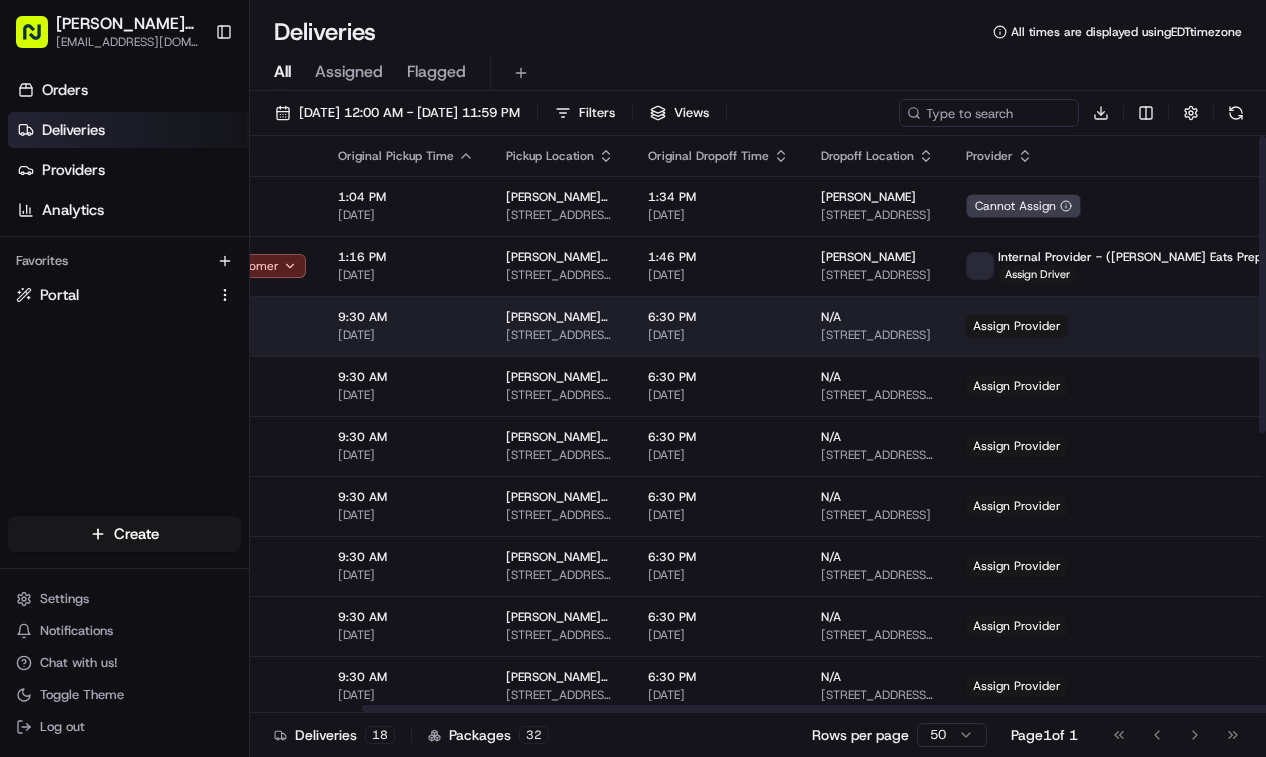 click at bounding box center (1328, 326) 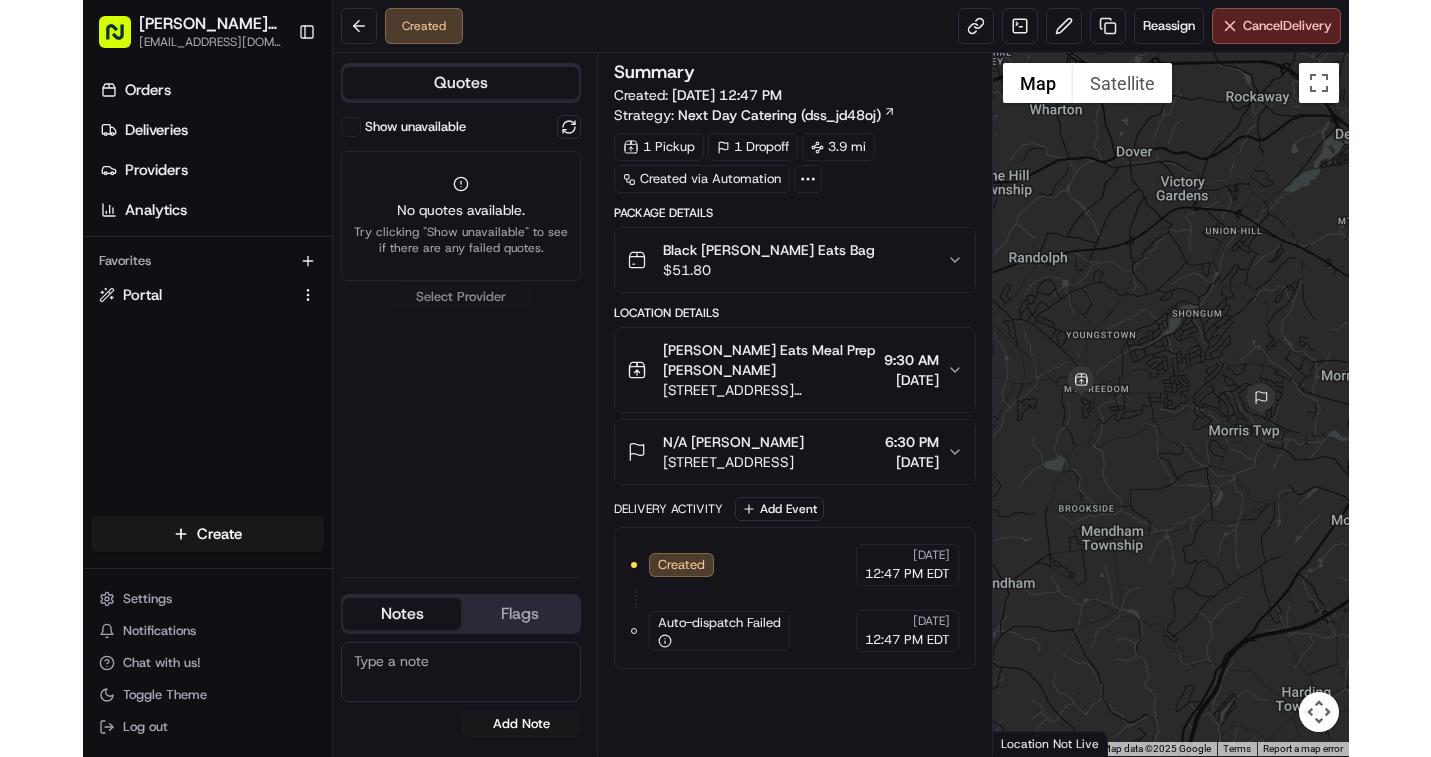 scroll, scrollTop: 0, scrollLeft: 0, axis: both 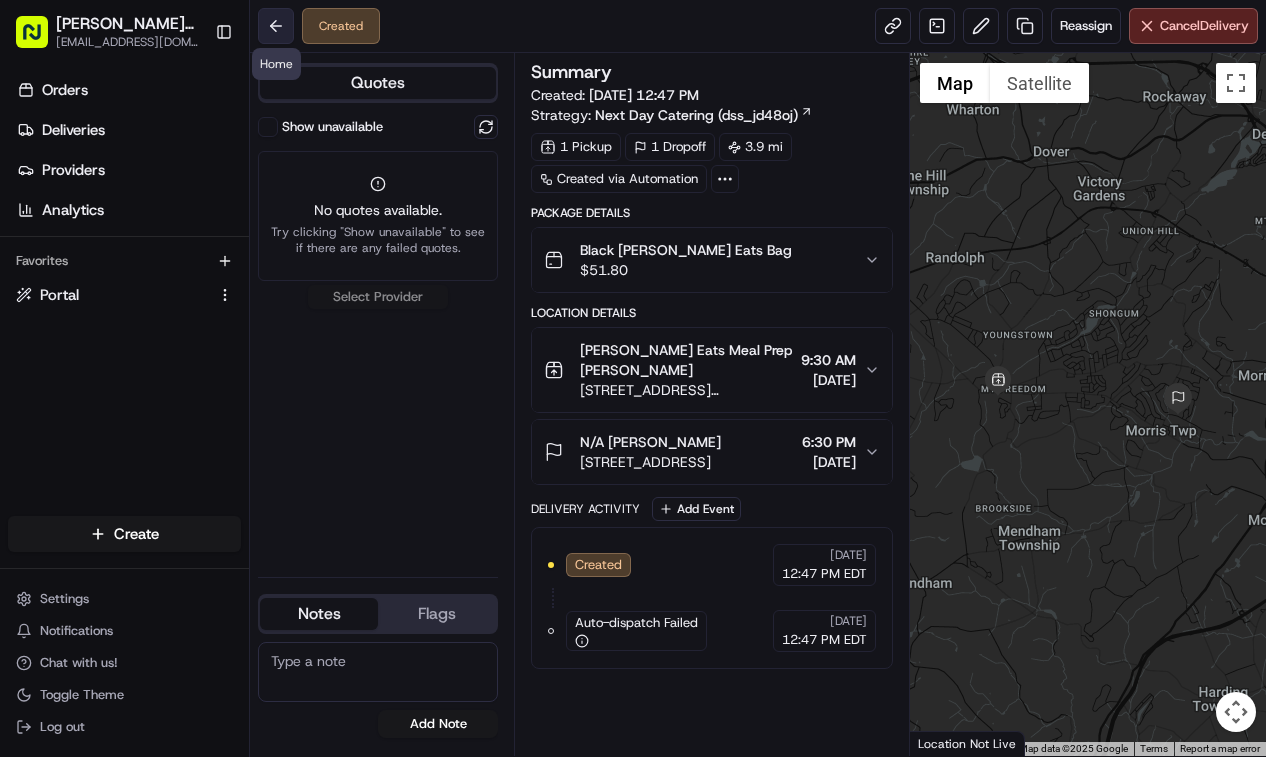 click at bounding box center [276, 26] 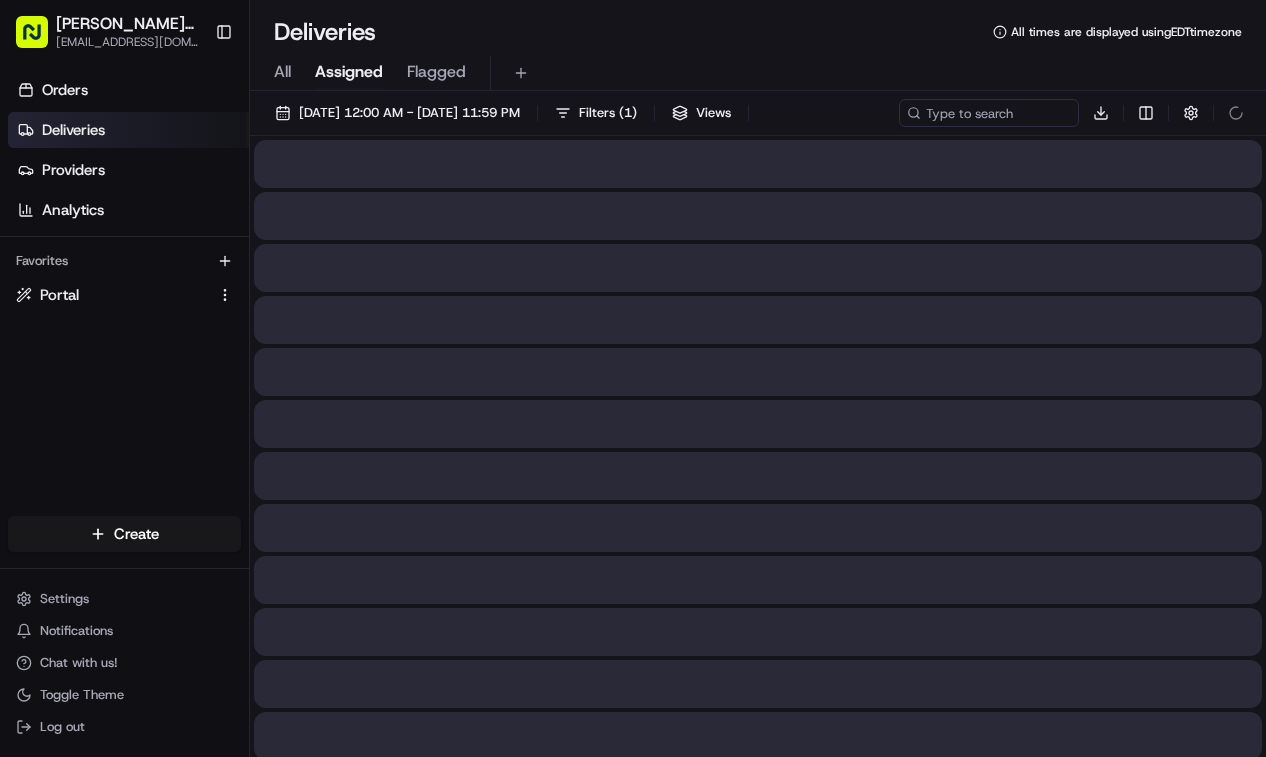 click on "Assigned" at bounding box center (349, 72) 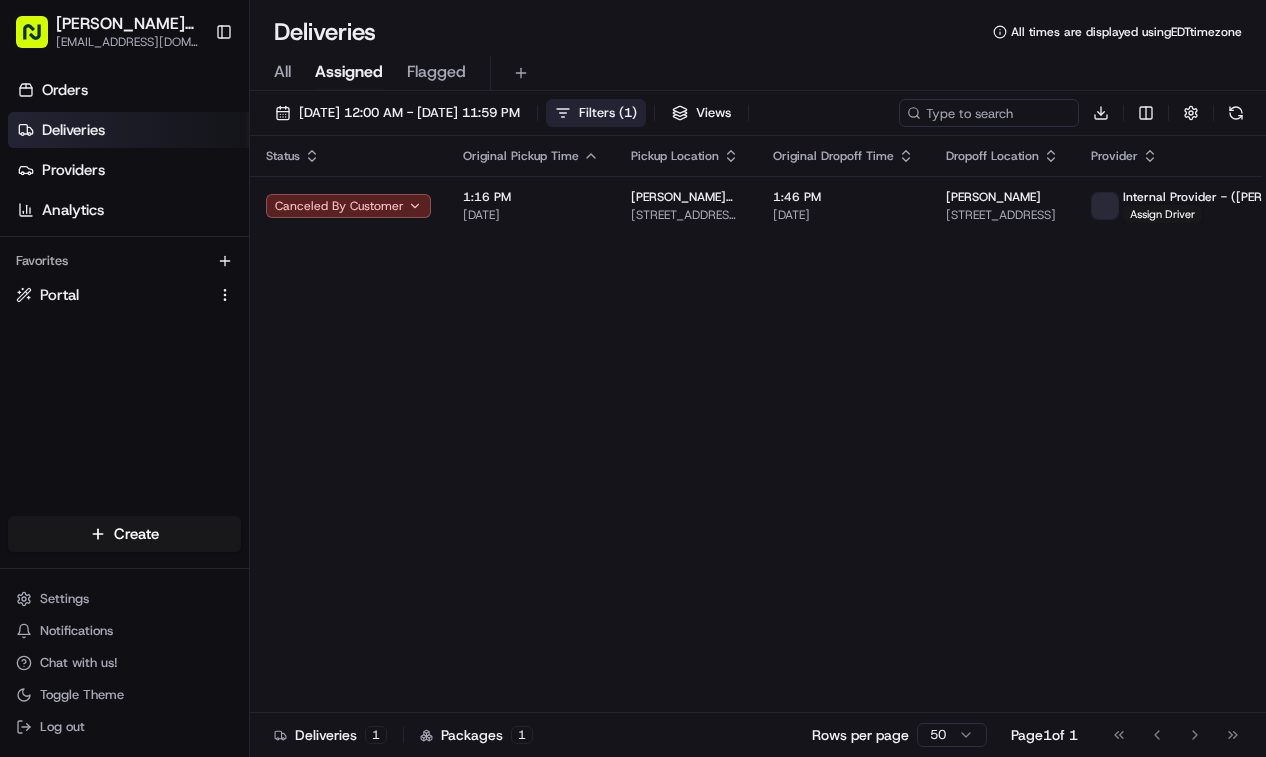 click on "Filters ( 1 )" at bounding box center (608, 113) 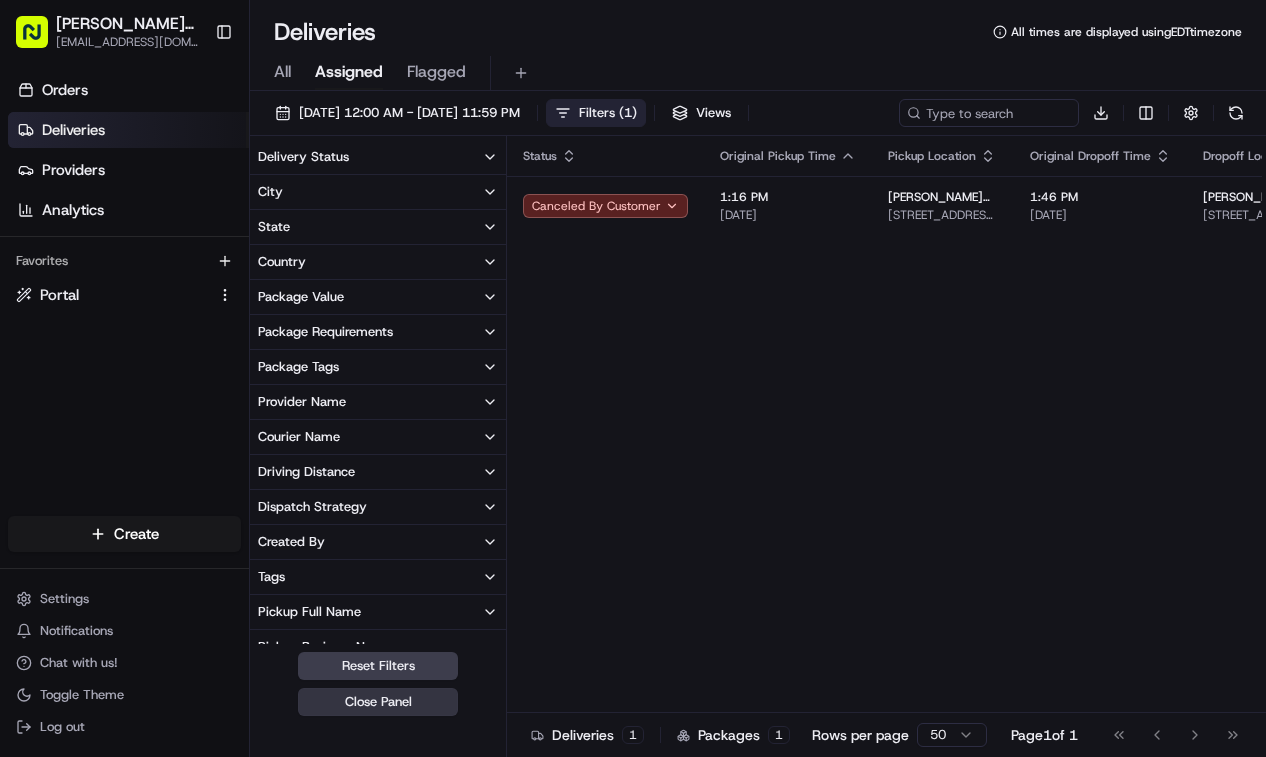 click on "Close Panel" at bounding box center [378, 702] 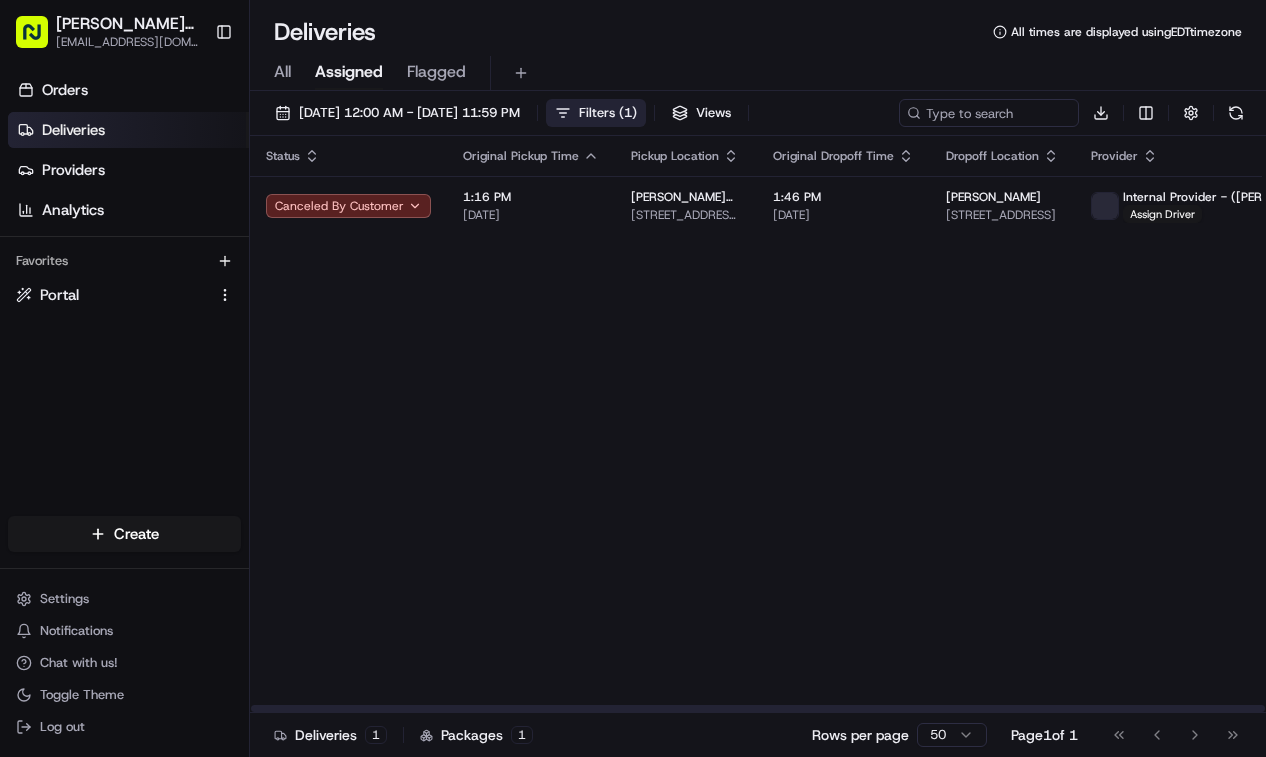 click on "Filters ( 1 )" at bounding box center [596, 113] 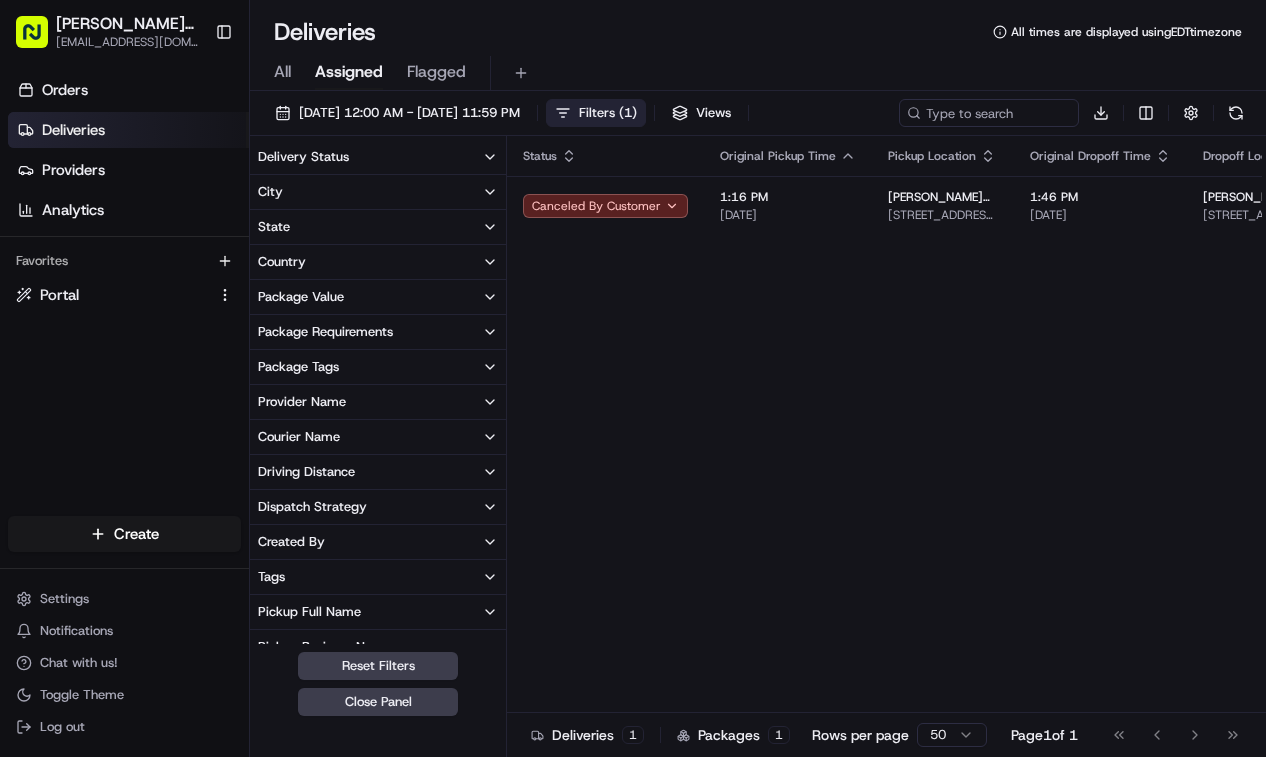click on "Delivery Status" at bounding box center [378, 157] 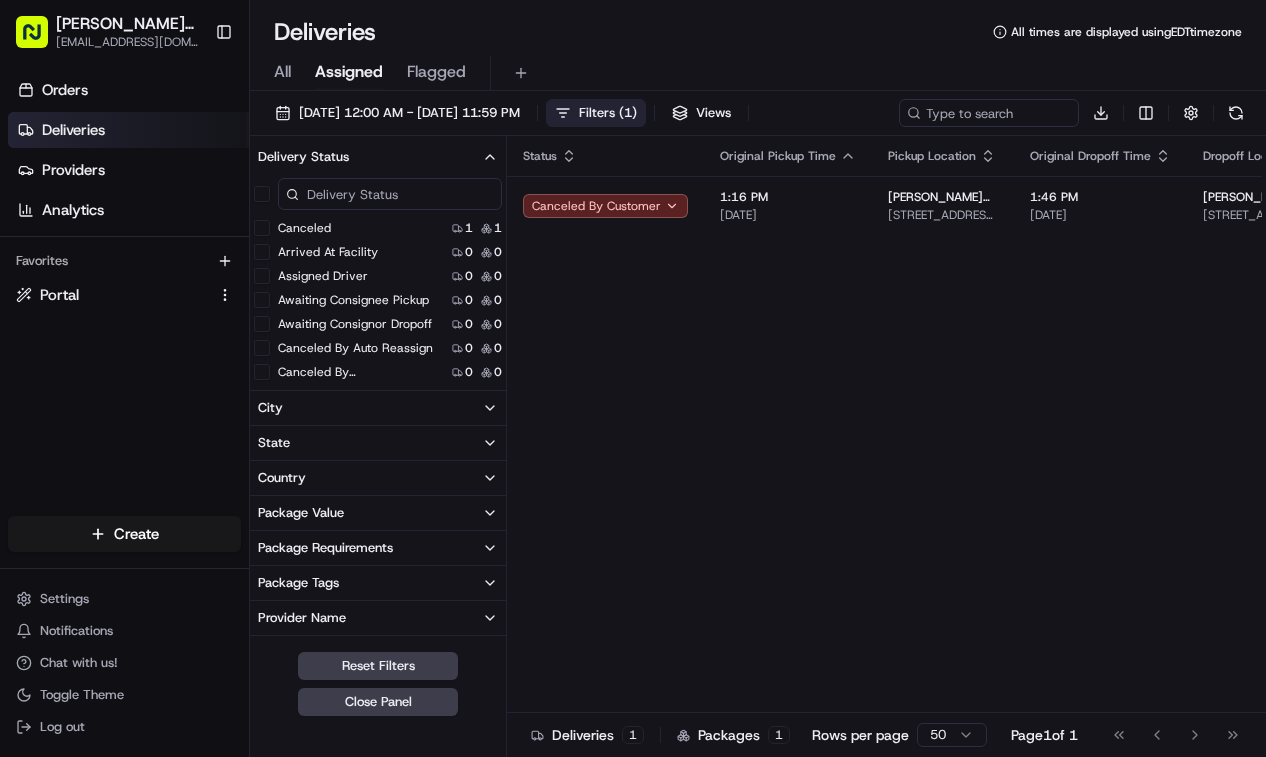 click on "Assigned Driver 0 0" at bounding box center (378, 276) 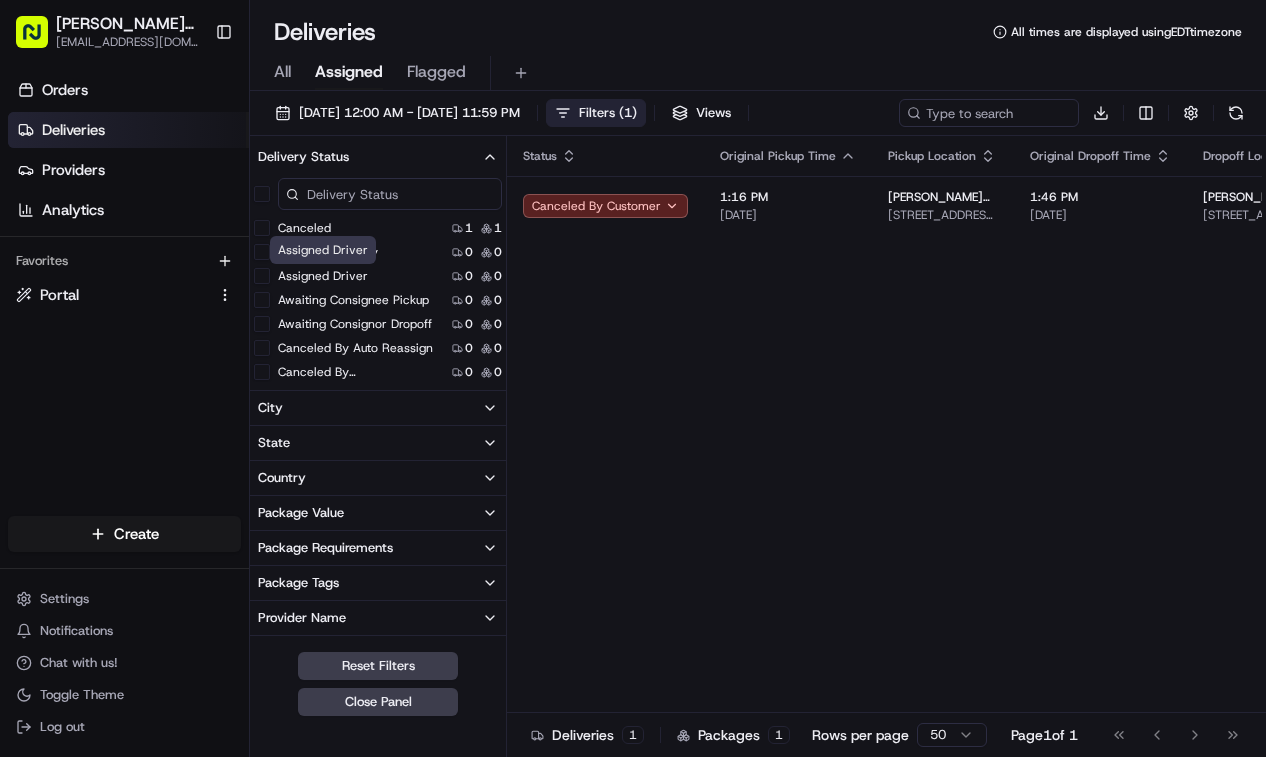 click on "Assigned Driver" at bounding box center (323, 276) 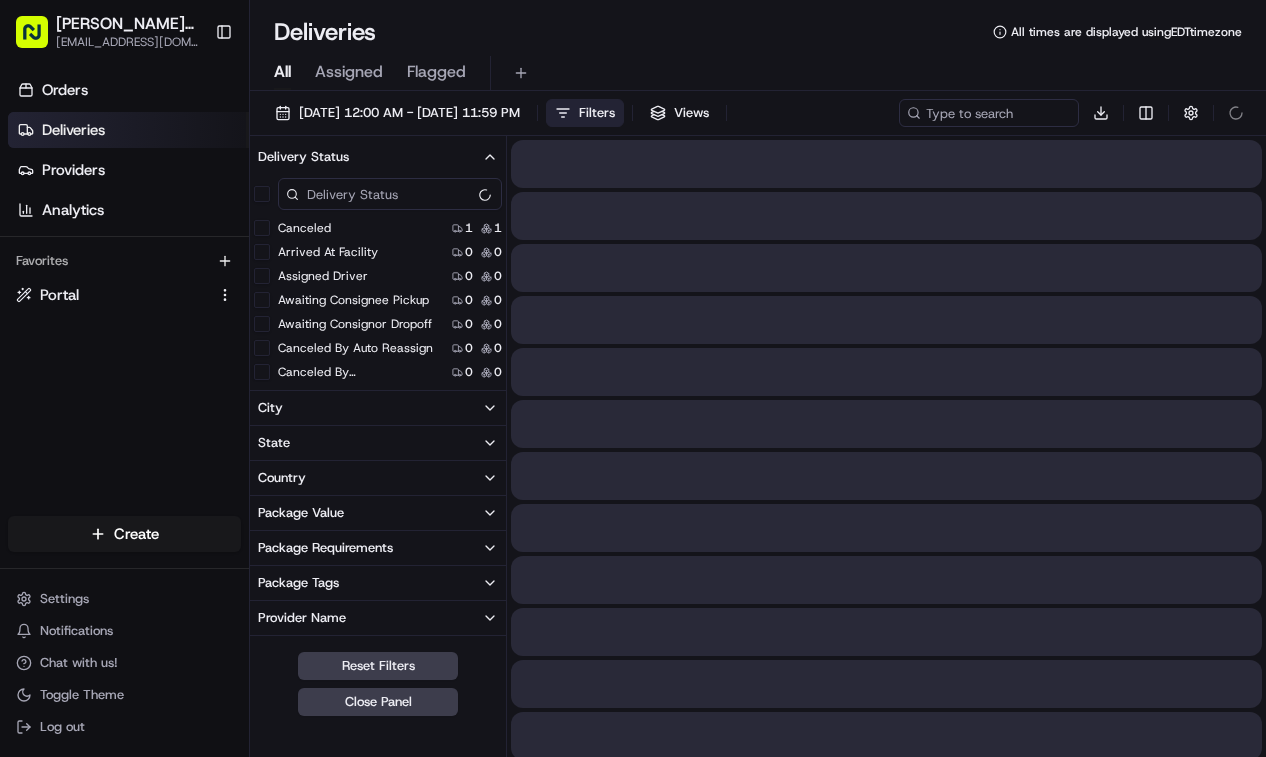 click on "All" at bounding box center [282, 72] 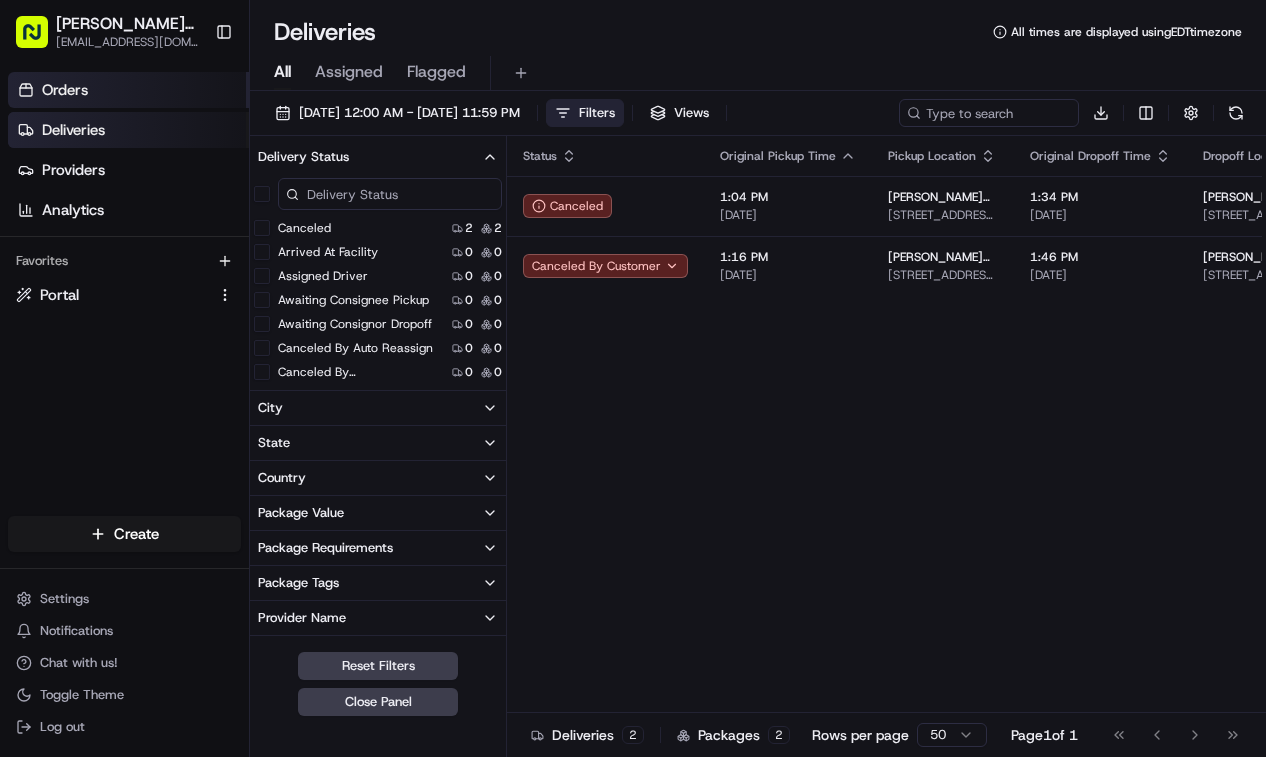 click on "Orders" at bounding box center (128, 90) 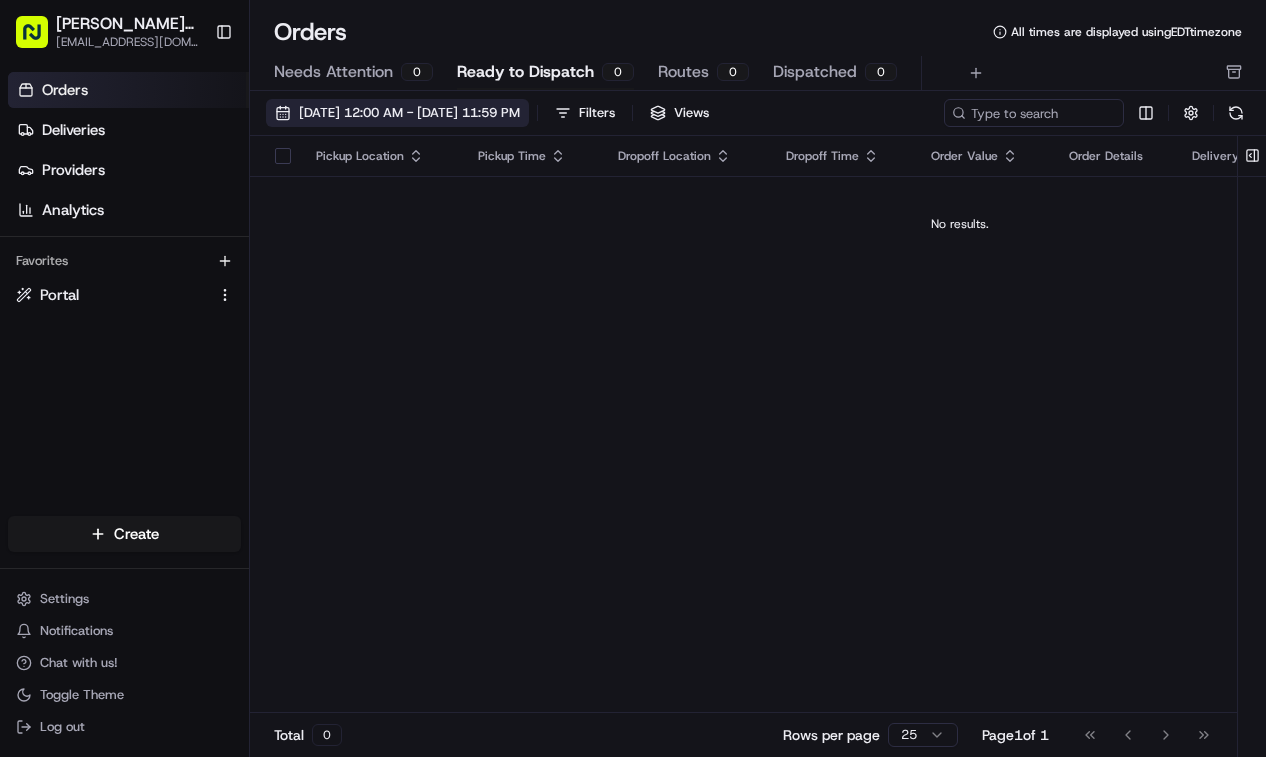 click on "07/01/2025 12:00 AM - 07/31/2025 11:59 PM" at bounding box center [409, 113] 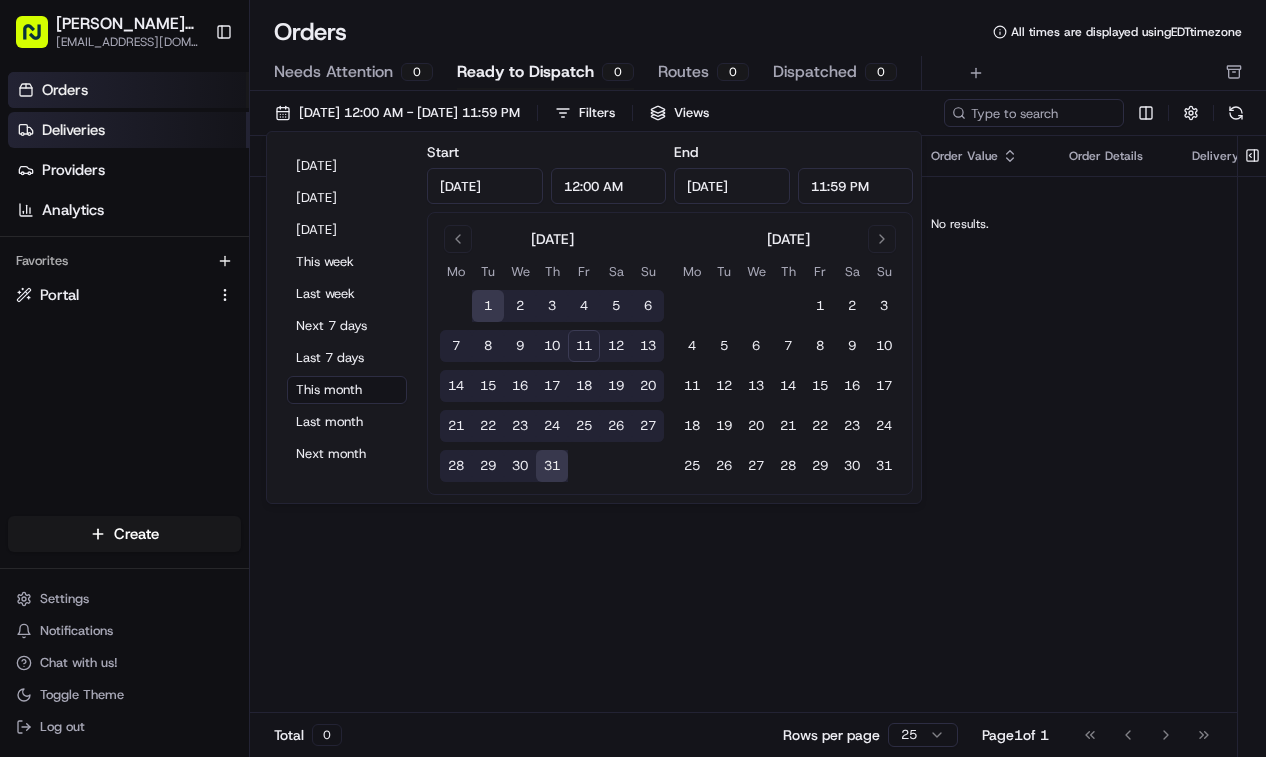 click on "Deliveries" at bounding box center (128, 130) 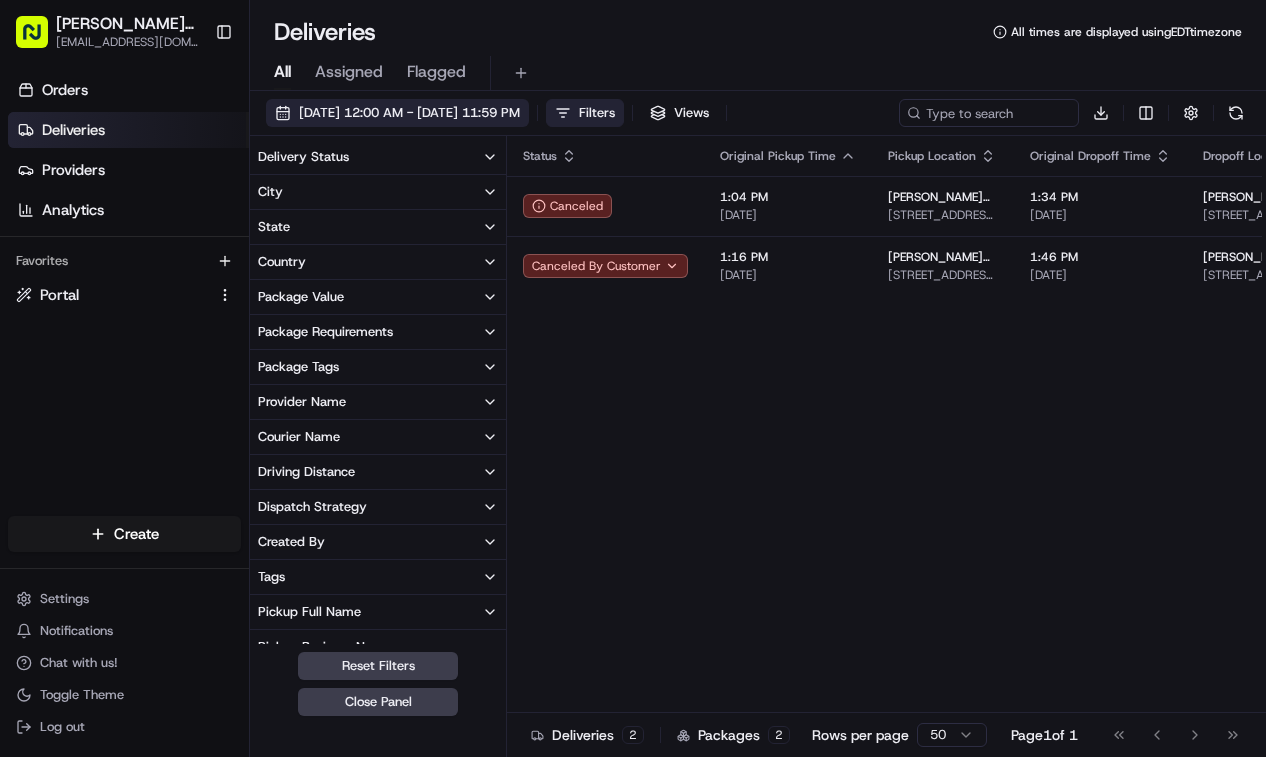 click on "[DATE] 12:00 AM - [DATE] 11:59 PM" at bounding box center (409, 113) 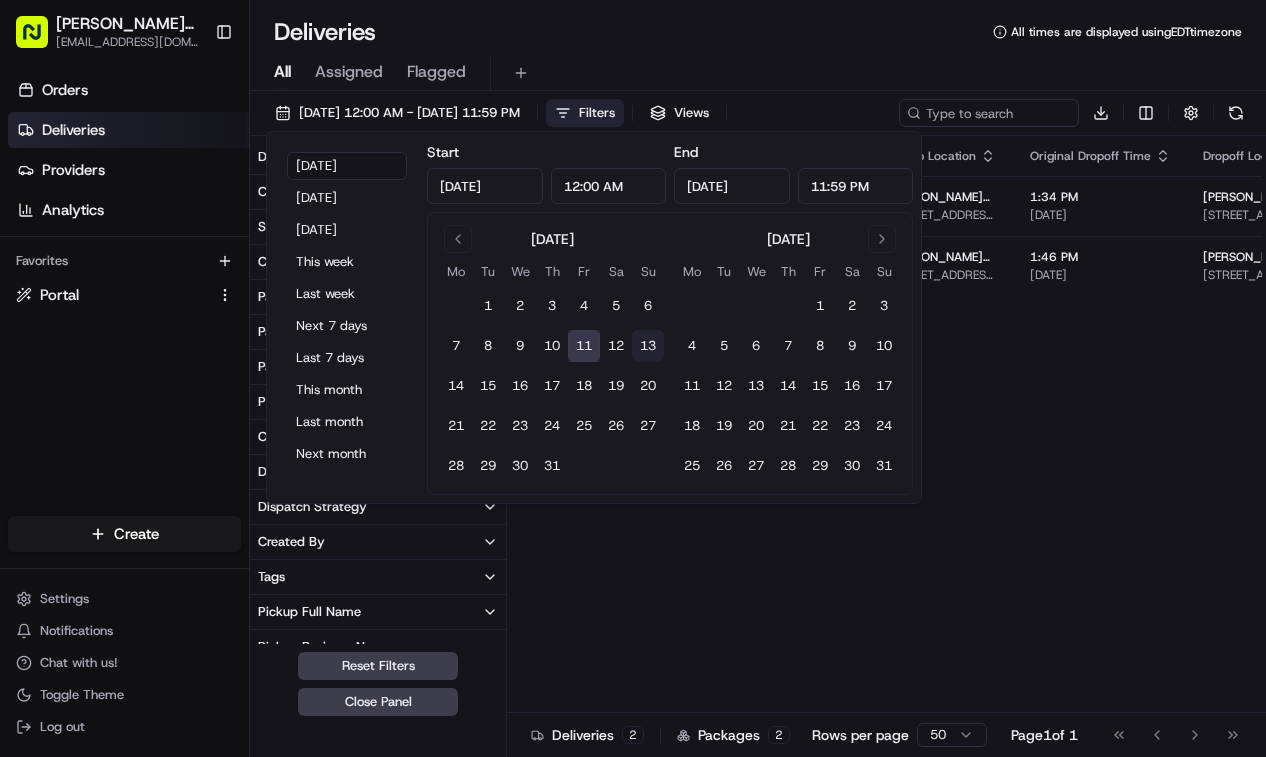 click on "13" at bounding box center [648, 346] 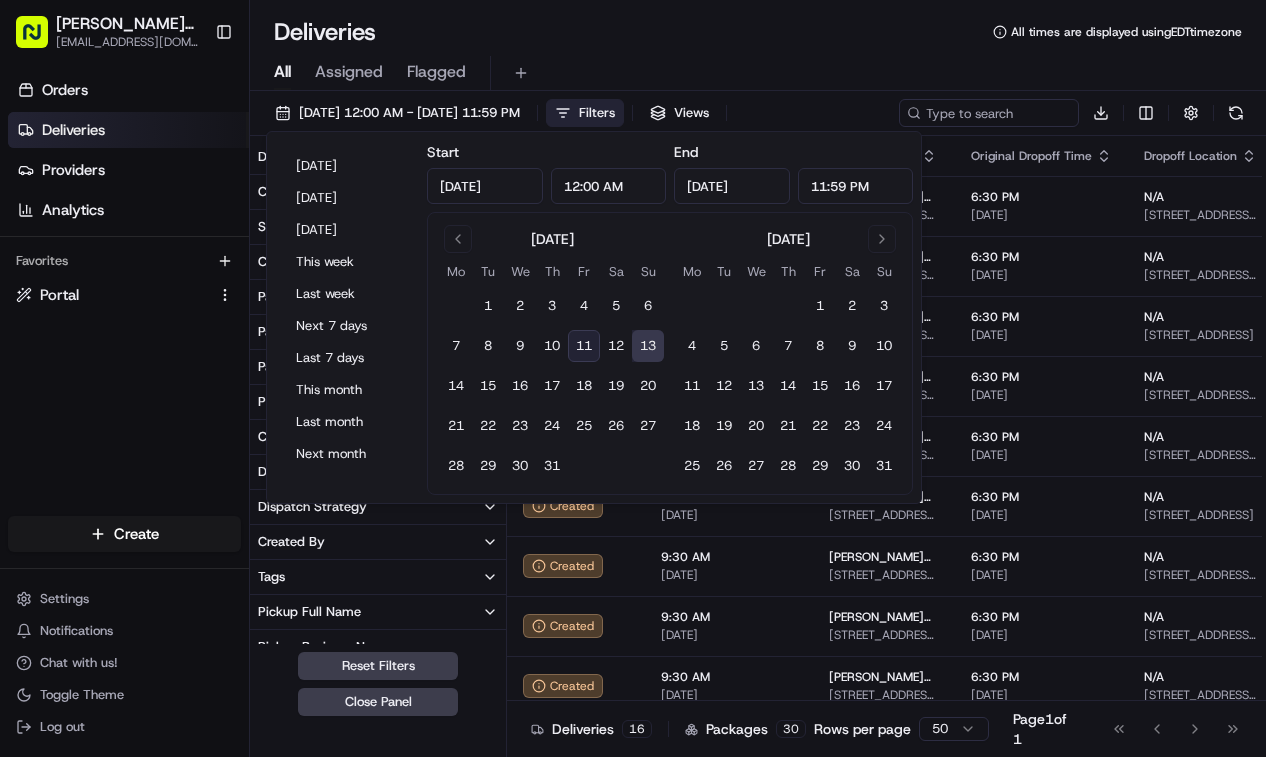 click on "Deliveries All times are displayed using  EDT  timezone" at bounding box center [758, 32] 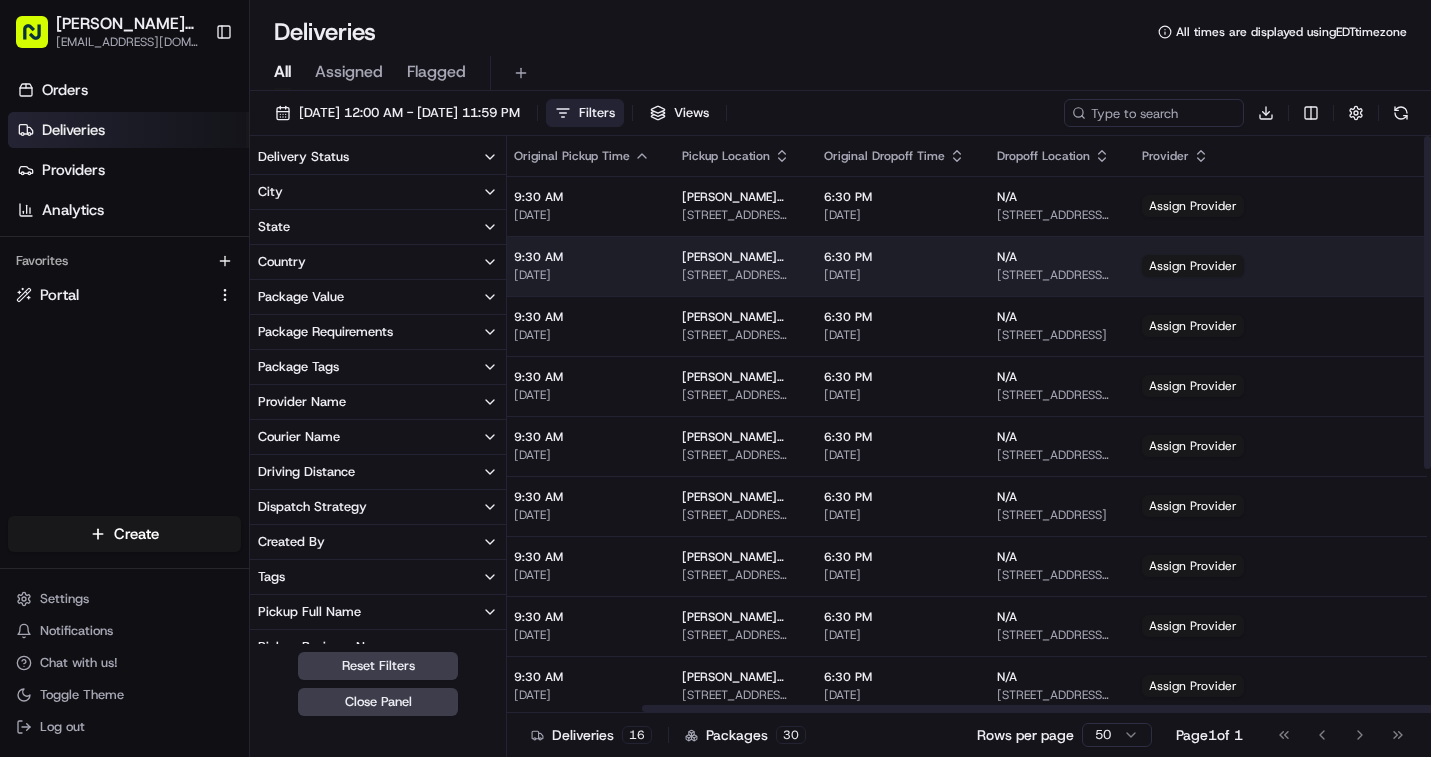scroll, scrollTop: 0, scrollLeft: 158, axis: horizontal 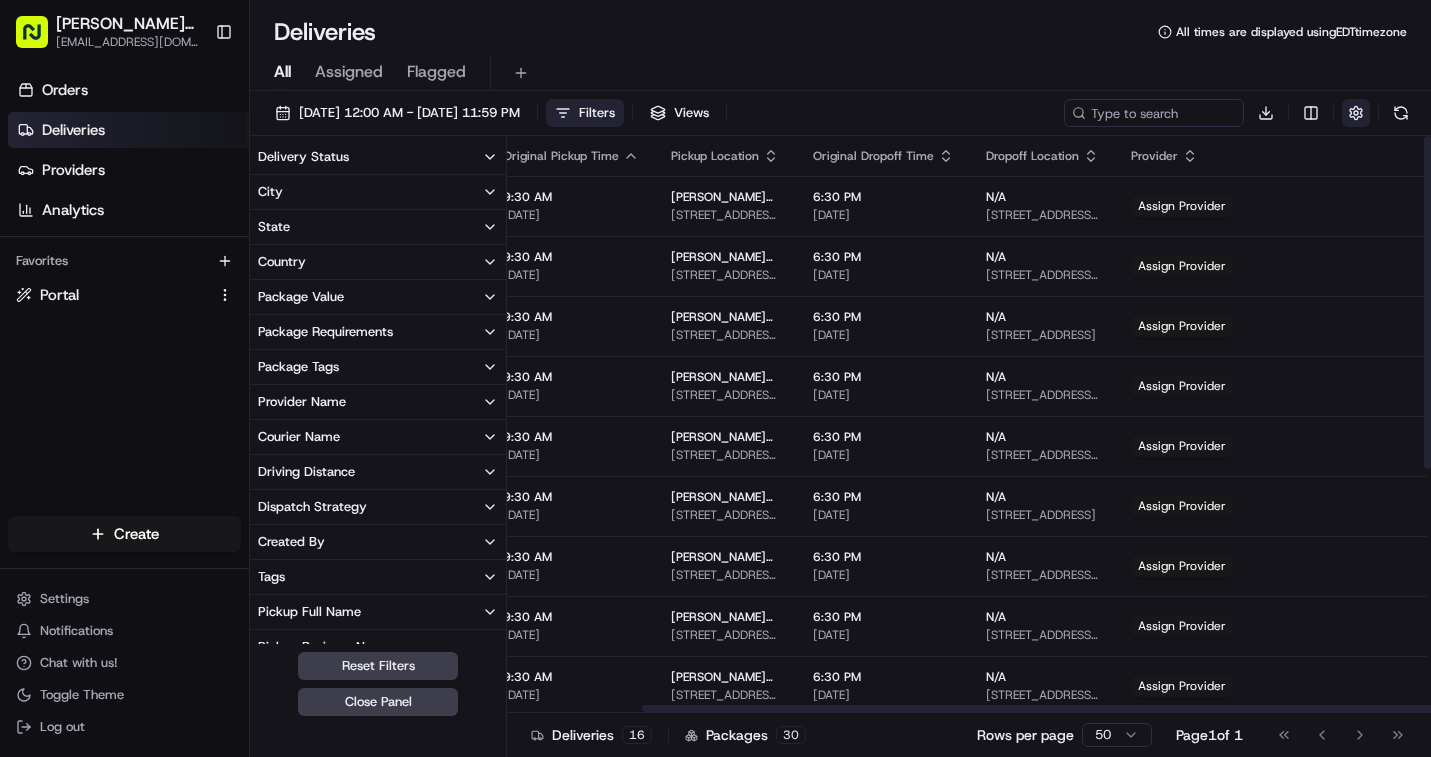 click at bounding box center (1356, 113) 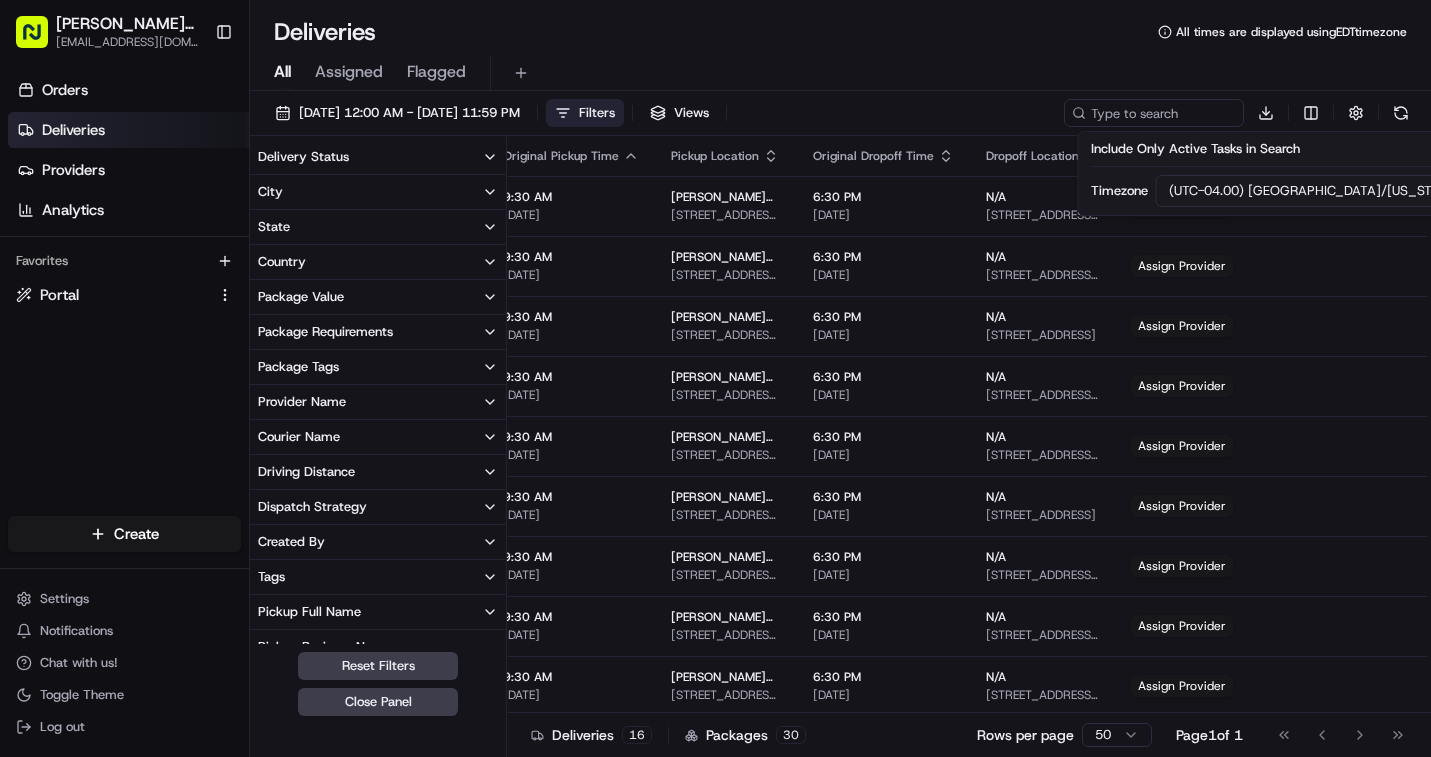 click on "All Assigned Flagged" at bounding box center (840, 73) 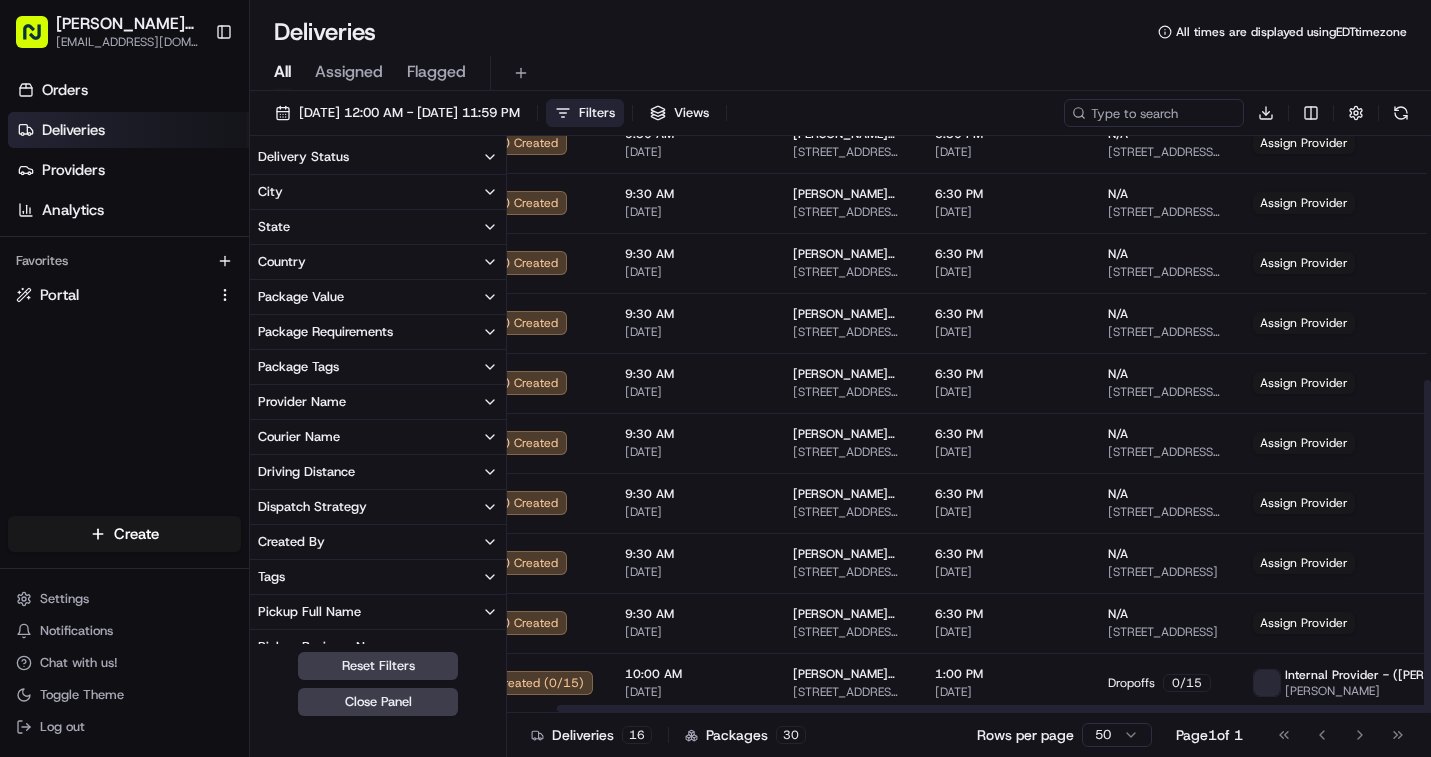 scroll, scrollTop: 423, scrollLeft: 0, axis: vertical 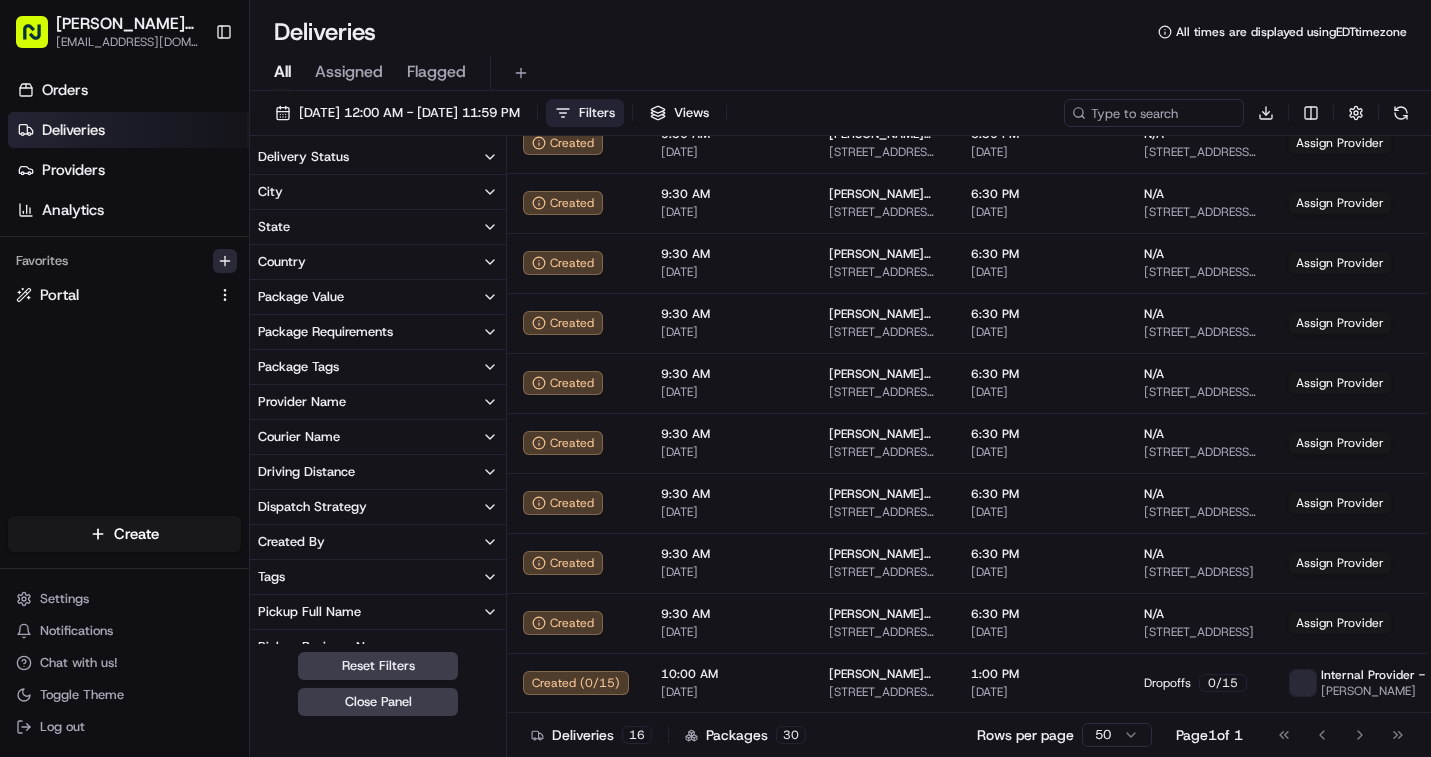 click at bounding box center [225, 261] 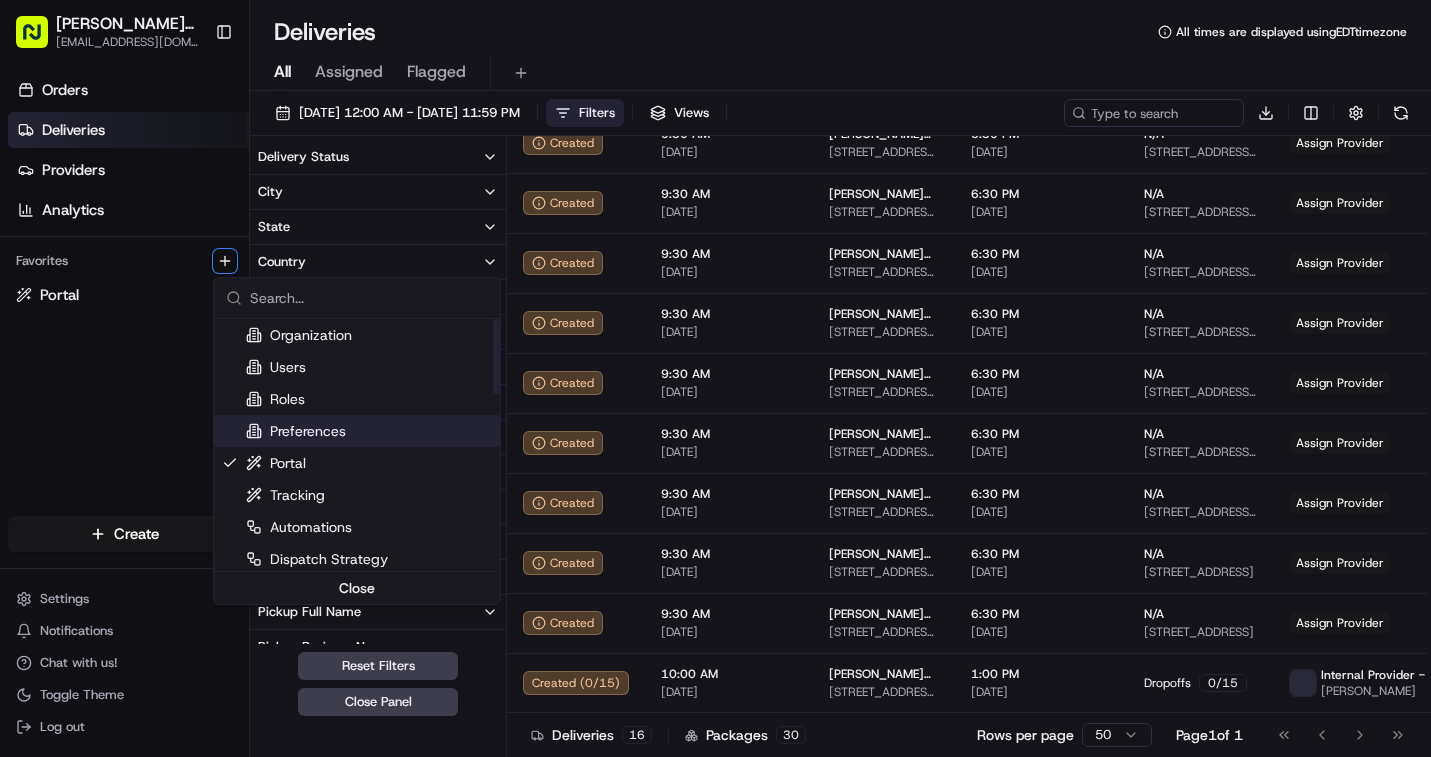 click on "Preferences" at bounding box center (296, 431) 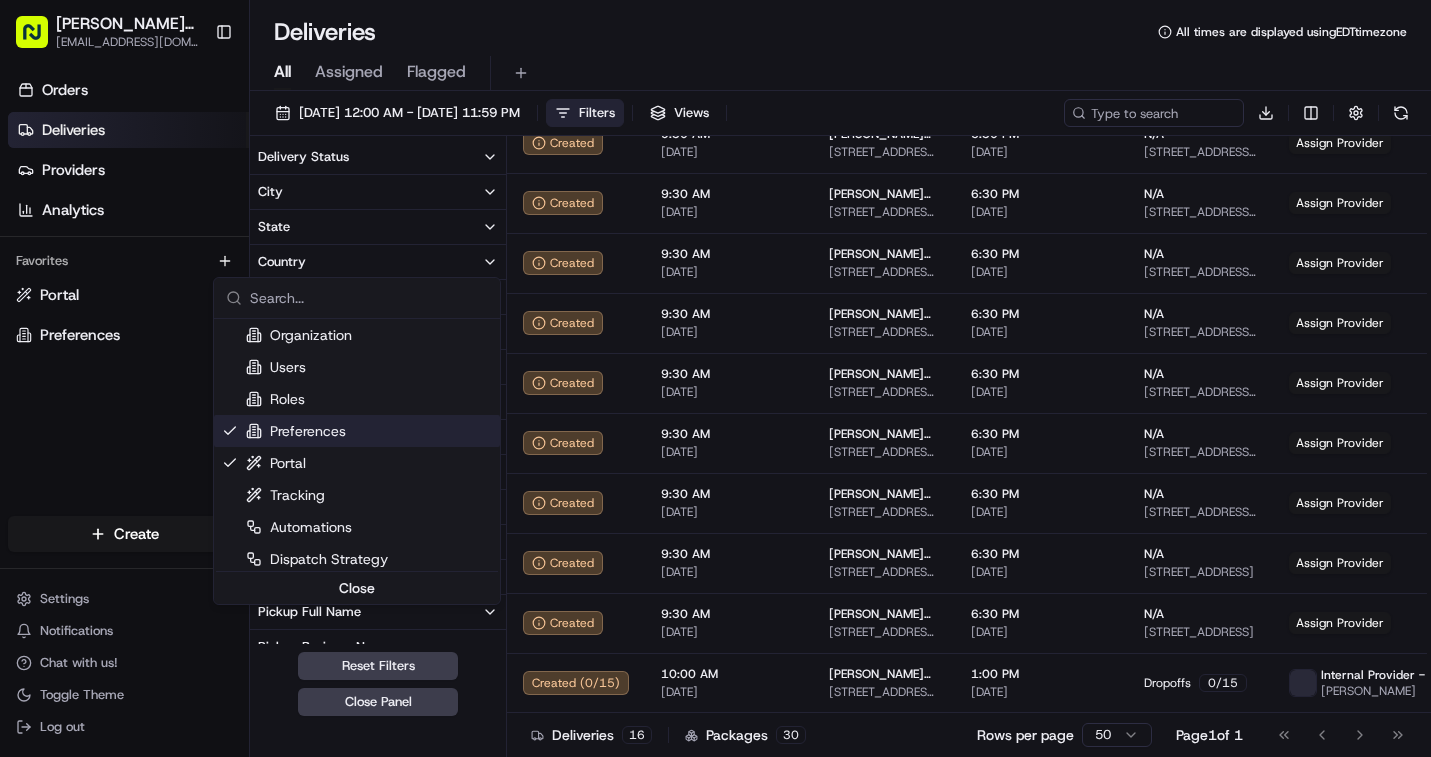 click on "Ruff Eats Prep eatrealfood@ruffeatsprep.com Toggle Sidebar Orders Deliveries Providers Analytics Favorites Portal Preferences Main Menu Members & Organization Organization Users Roles Preferences Customization Tracking Orchestration Automations Dispatch Strategy Locations Pickup Locations Dropoff Locations Billing Billing Refund Requests Integrations Notification Triggers Webhooks API Keys Request Logs Create Settings Notifications Chat with us! Toggle Theme Log out Deliveries All times are displayed using  EDT  timezone All Assigned Flagged 07/13/2025 12:00 AM - 07/13/2025 11:59 PM Filters Views Download Delivery Status City State Country Package Value Package Requirements Package Tags Provider Name Courier Name Driving Distance Dispatch Strategy Created By Tags Pickup Full Name Pickup Business Name Pickup Address Pickup Store Location Dropoff Full Name Dropoff Business Name Dropoff Address Dropoff Store Location Flag Status Custom Events Delivery Type Provider Status Reset Filters Status N/A" at bounding box center (715, 378) 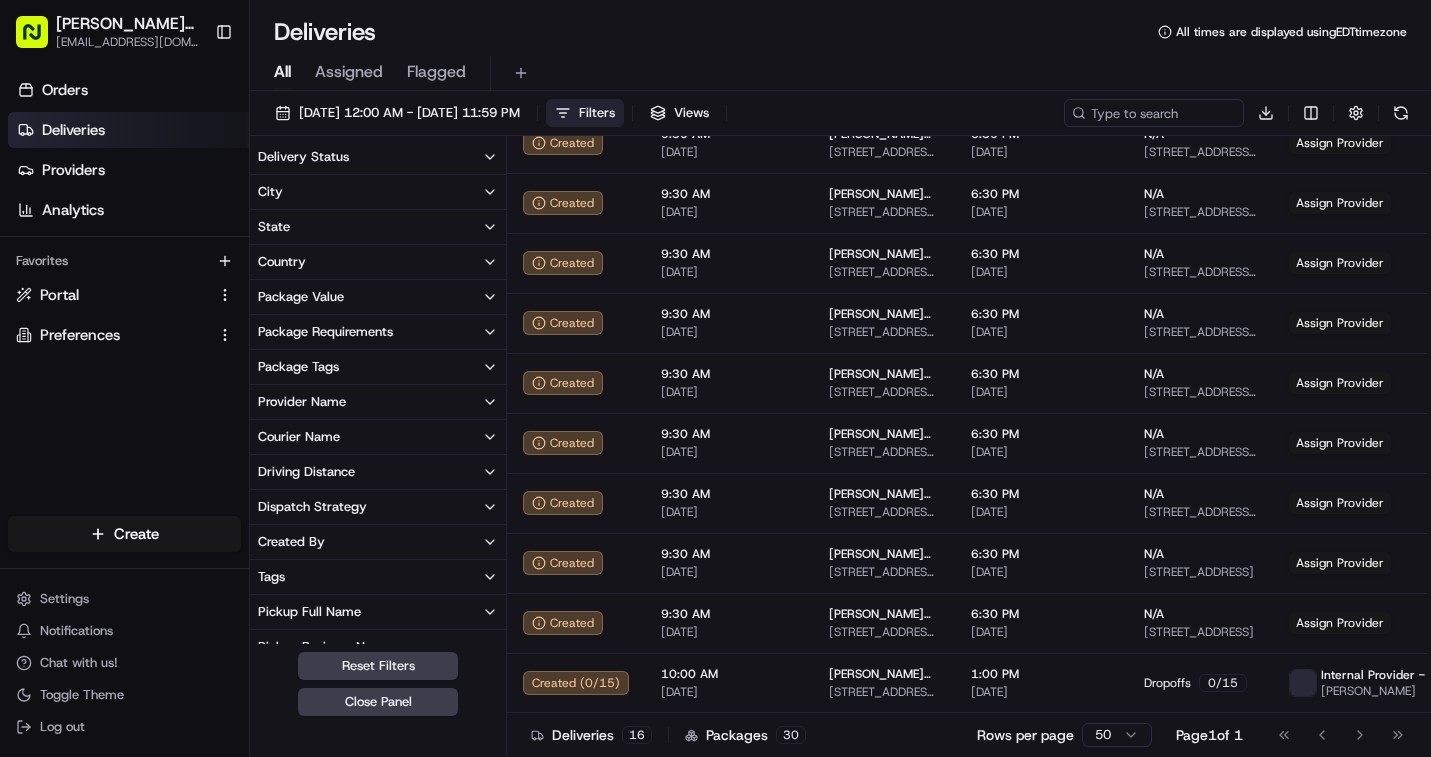 click on "Preferences" at bounding box center [80, 335] 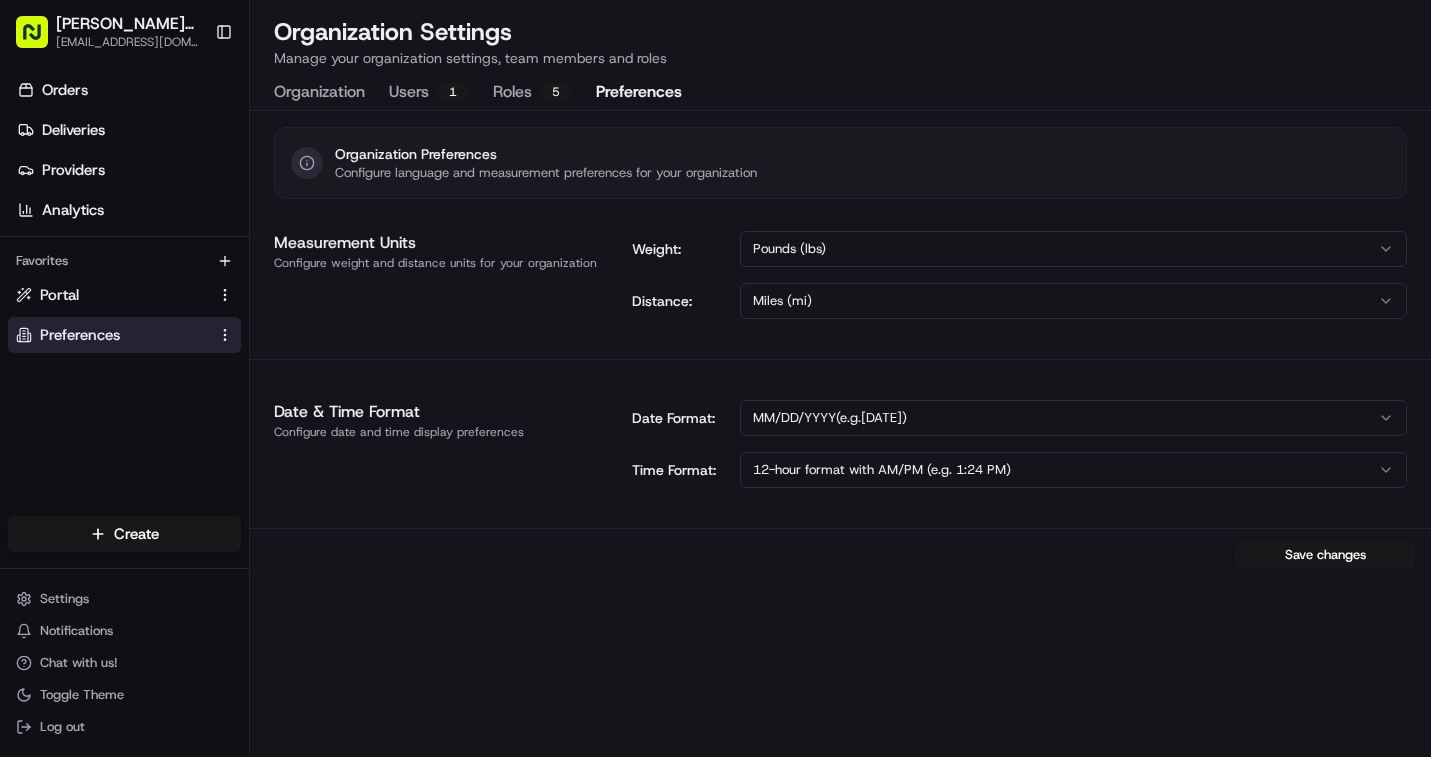 click on "1" at bounding box center (453, 92) 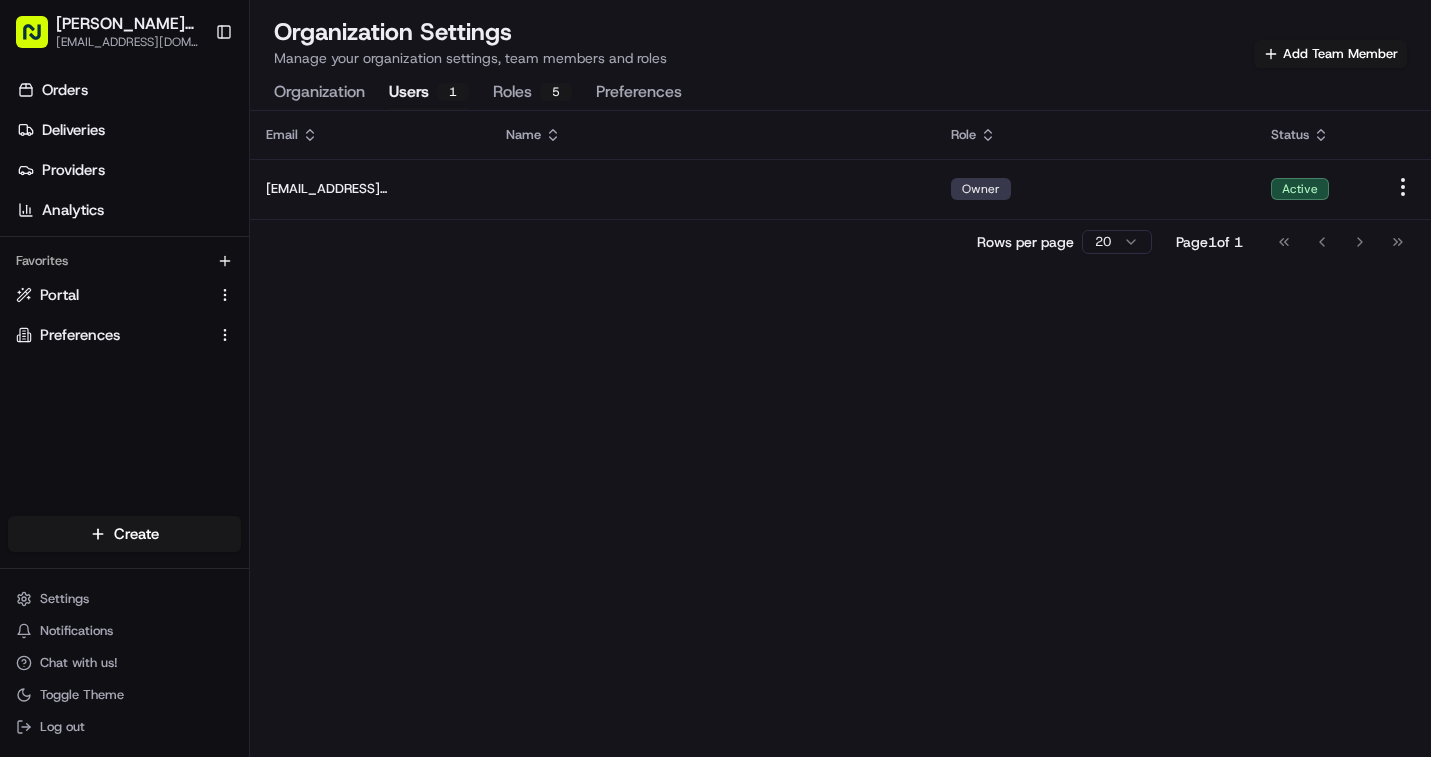 click on "Roles 5" at bounding box center [532, 93] 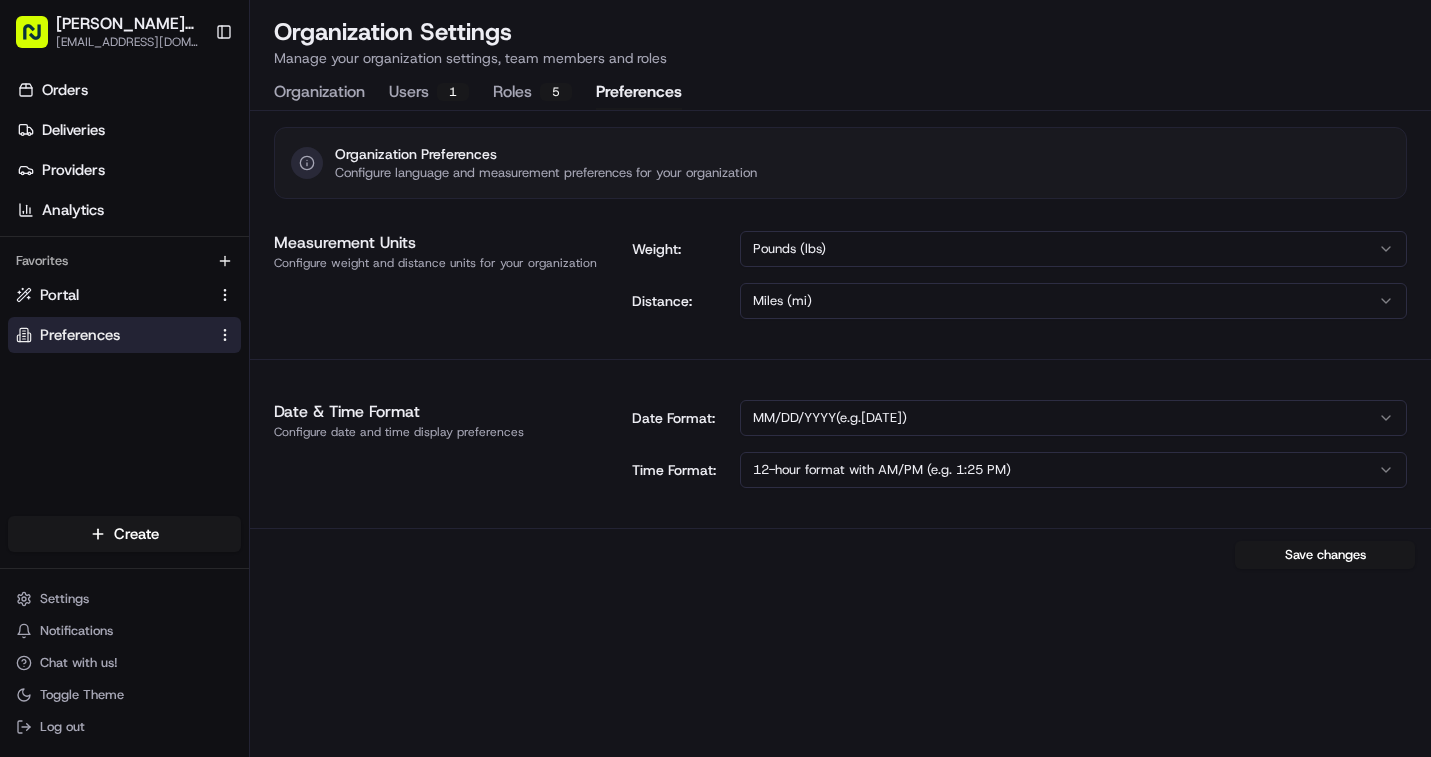 click on "Preferences" at bounding box center (639, 93) 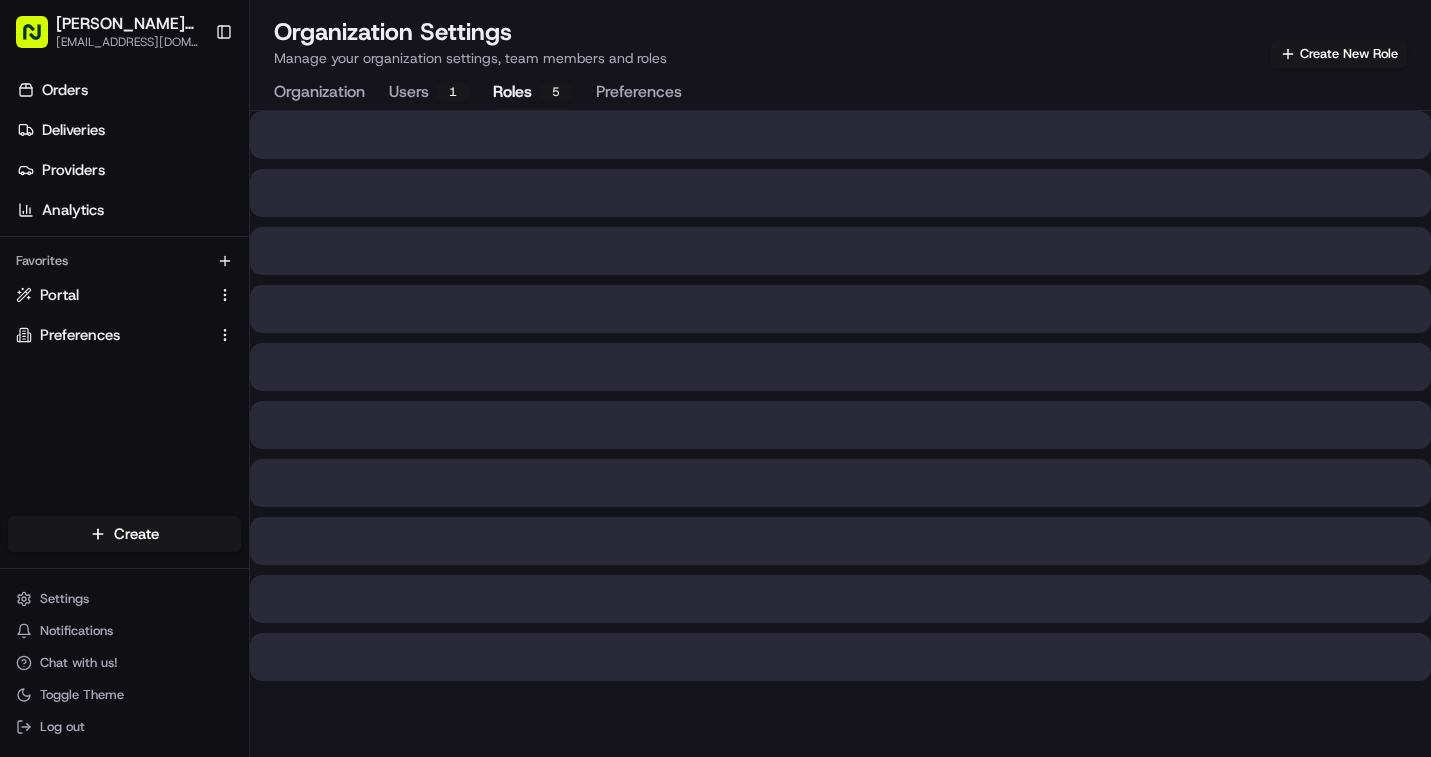 click on "5" at bounding box center (556, 92) 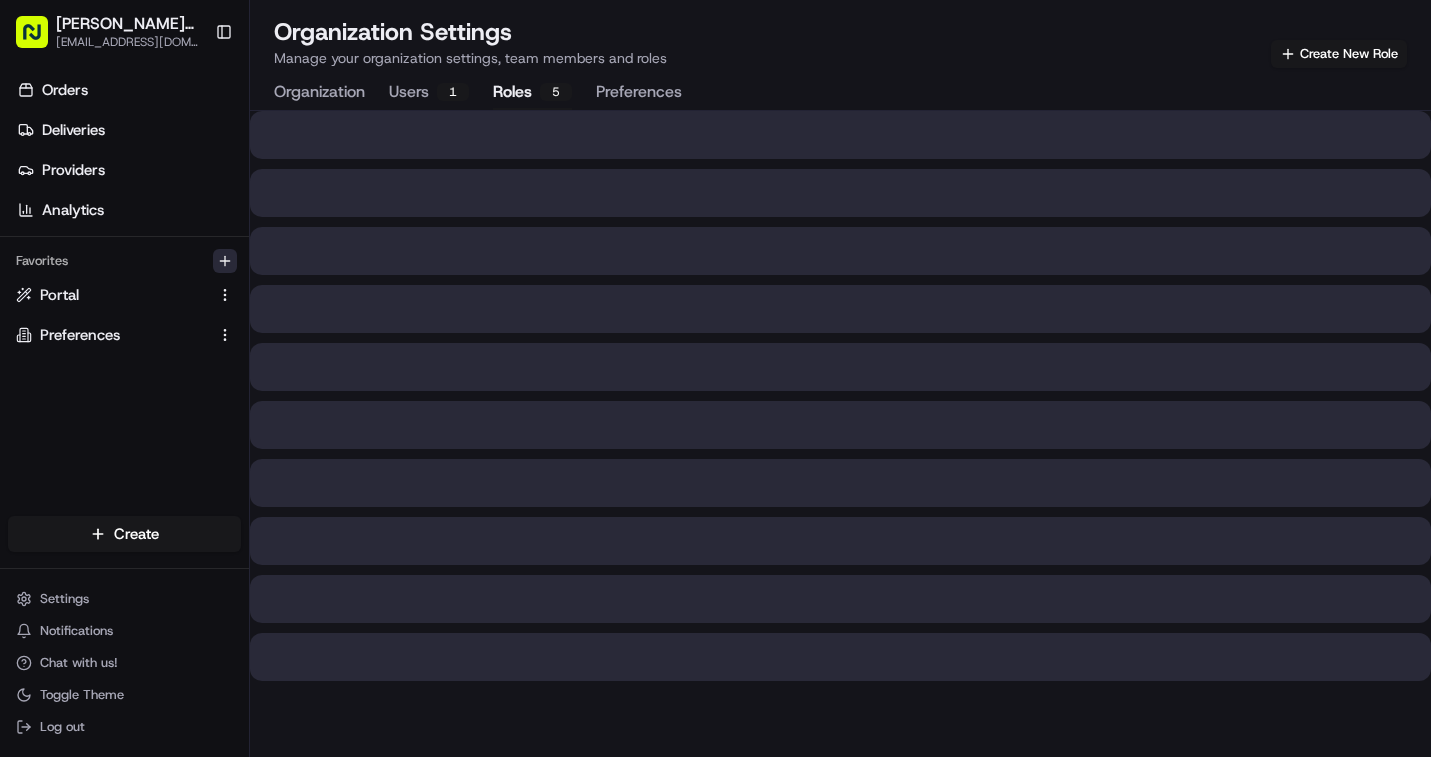 click 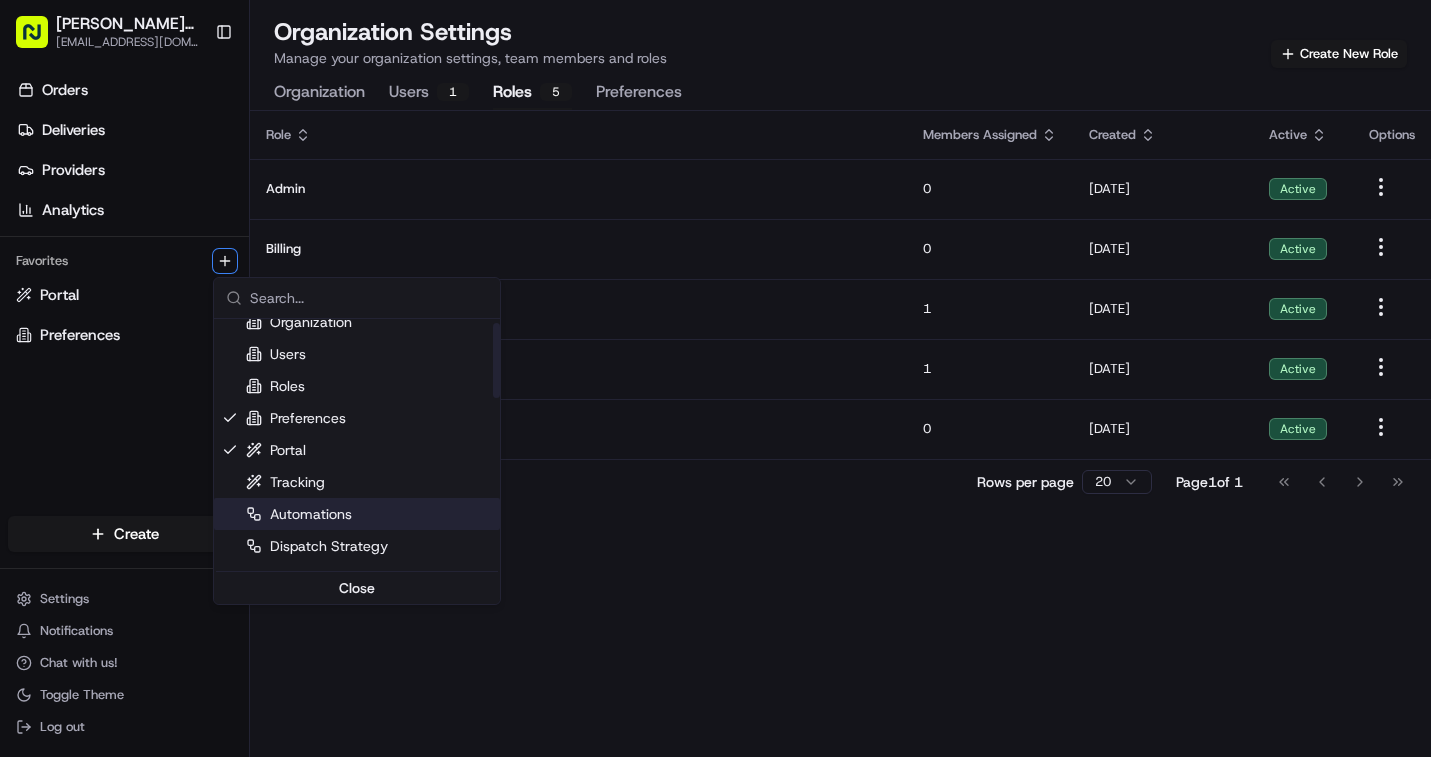 scroll, scrollTop: 0, scrollLeft: 0, axis: both 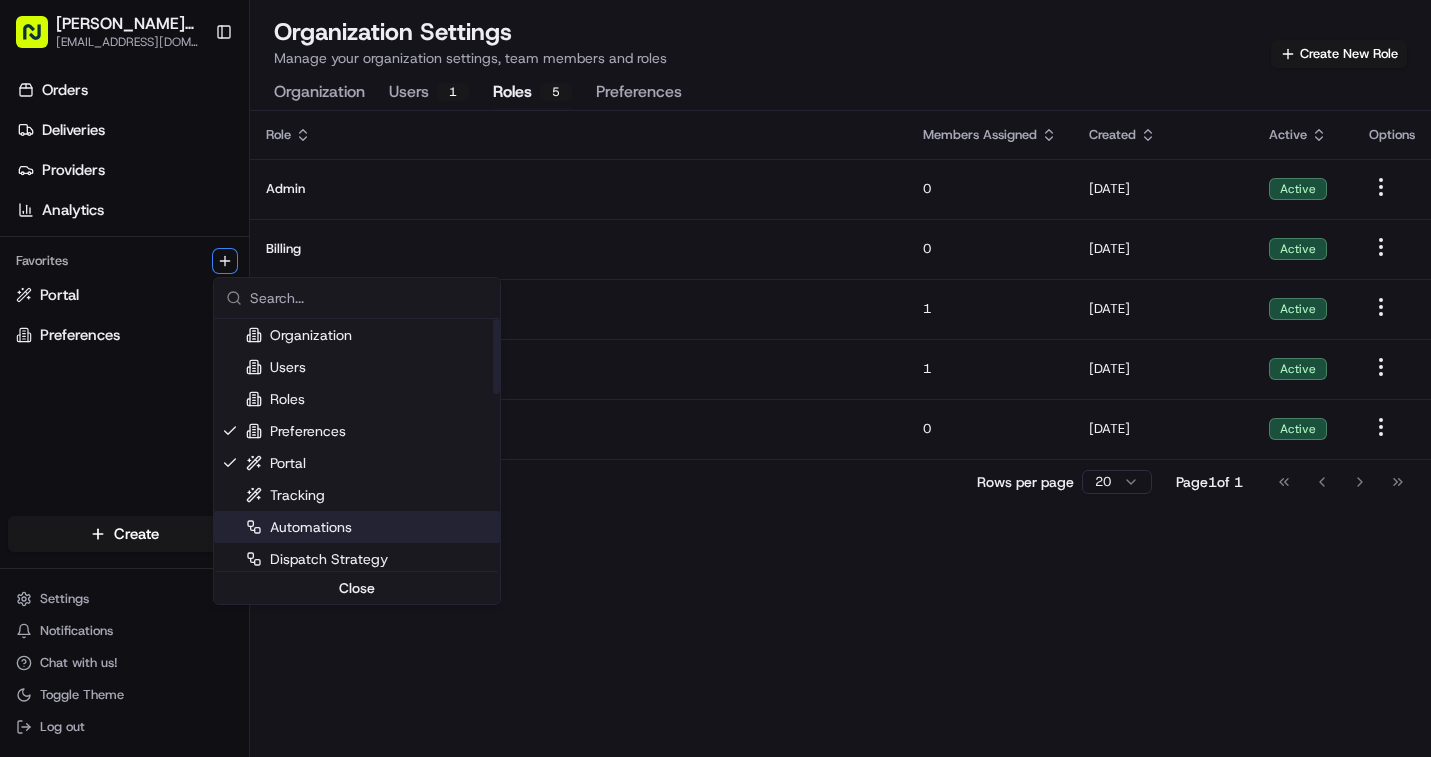click on "Automations" at bounding box center (299, 527) 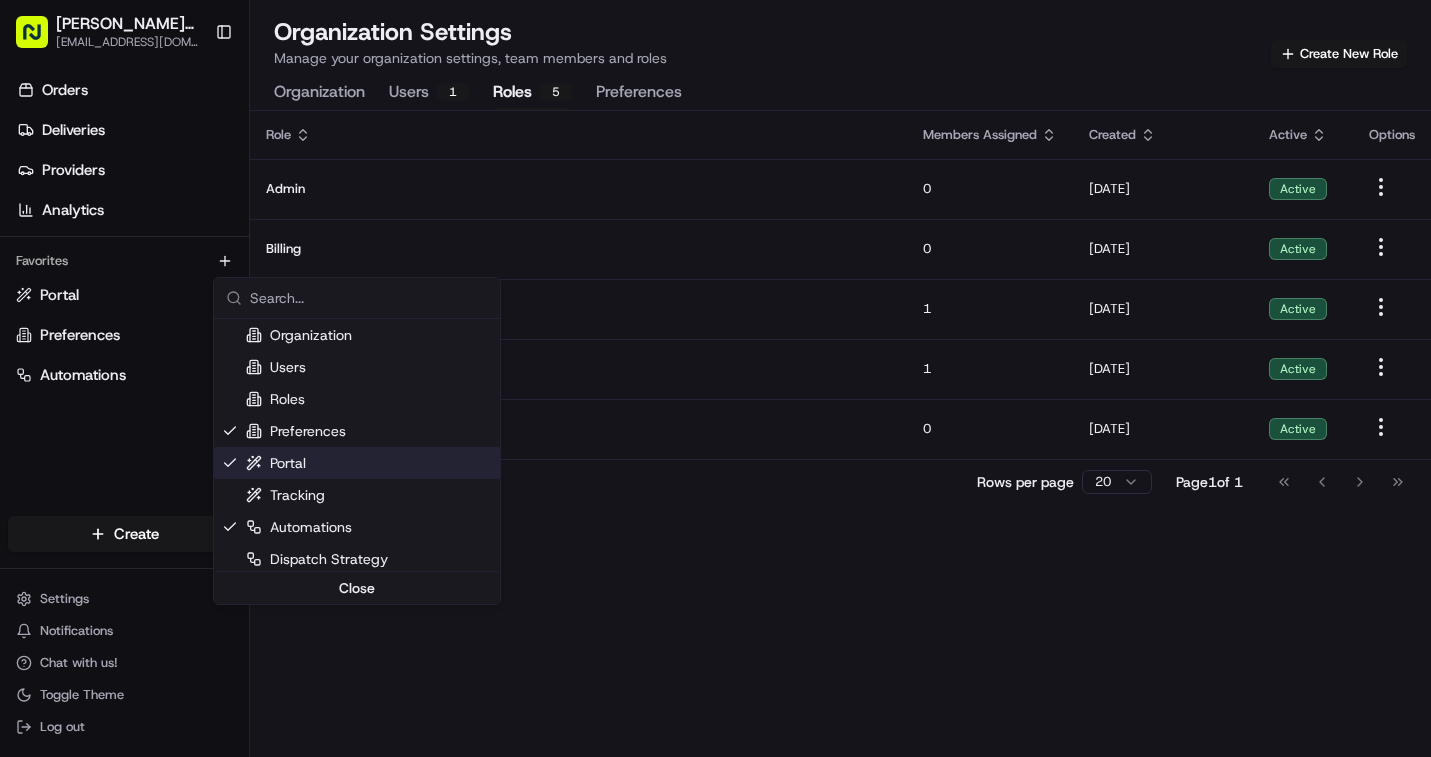 click on "Ruff Eats Prep eatrealfood@ruffeatsprep.com Toggle Sidebar Orders Deliveries Providers Analytics Favorites Portal Preferences Automations Main Menu Members & Organization Organization Users Roles Preferences Customization Tracking Orchestration Automations Dispatch Strategy Locations Pickup Locations Dropoff Locations Billing Billing Refund Requests Integrations Notification Triggers Webhooks API Keys Request Logs Create Settings Notifications Chat with us! Toggle Theme Log out Organization Settings Manage your organization settings, team members and roles Create New Role Organization Users 1 Roles 5 Preferences Role Members Assigned Created Active Options Admin 0 07/02/2025 Active Billing 0 07/02/2025 Active driver 1 07/02/2025 Active Owner 1 07/02/2025 Active Operations 0 07/02/2025 Active Rows per page 20 Page  1  of   1 Go to first page Go to previous page Go to next page Go to last page
Organization Users Roles Preferences Portal Tracking Automations Dispatch Strategy Labels" at bounding box center (715, 378) 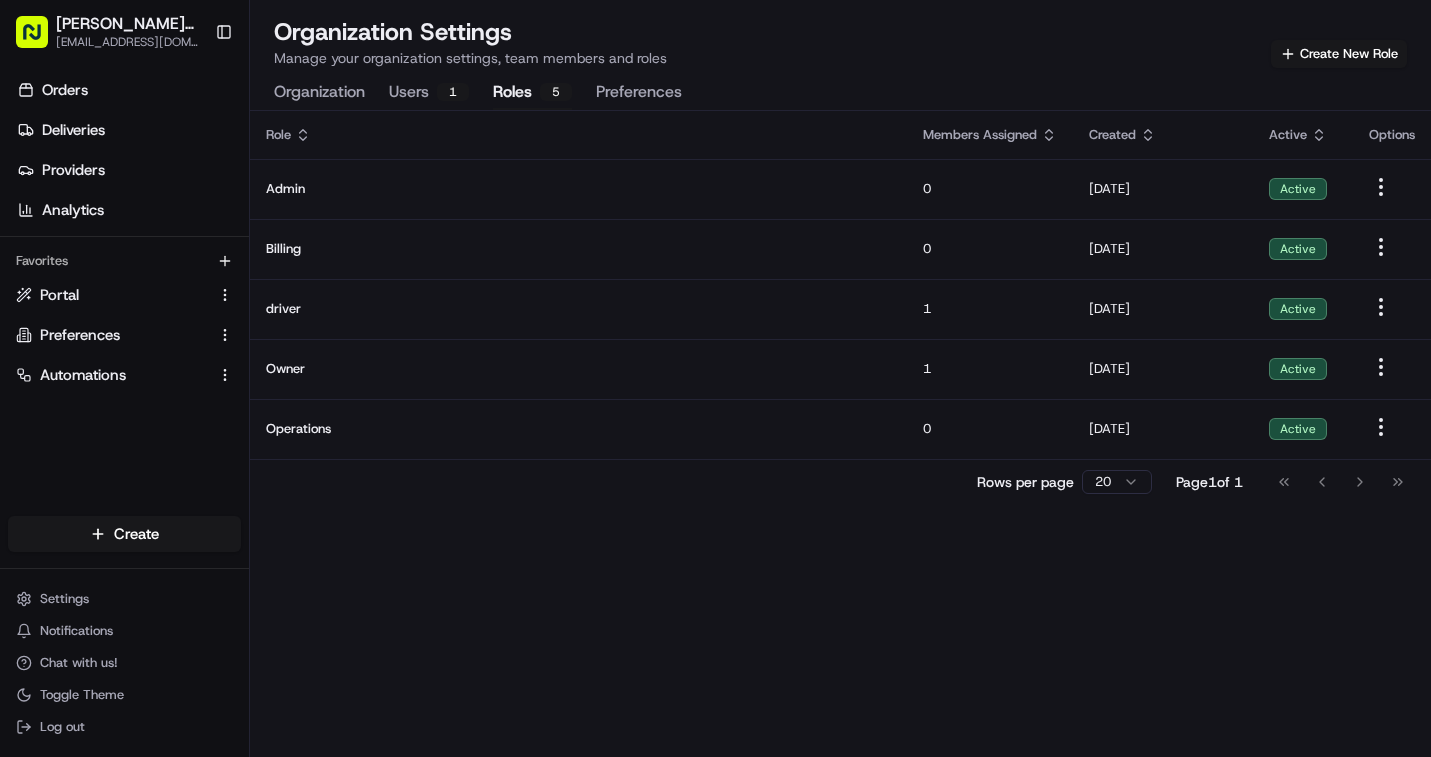 click on "Automations" at bounding box center (83, 375) 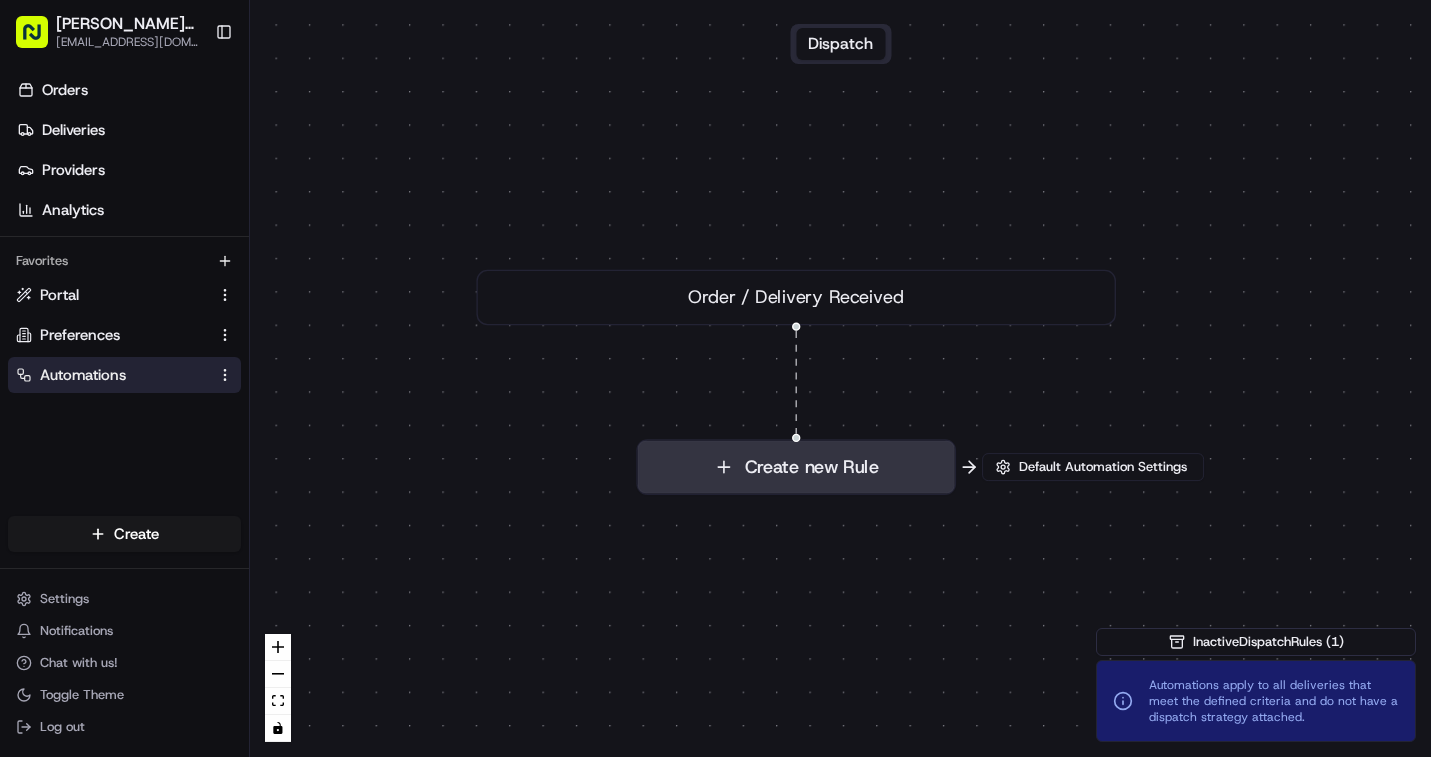 click on "Create new Rule" at bounding box center [796, 467] 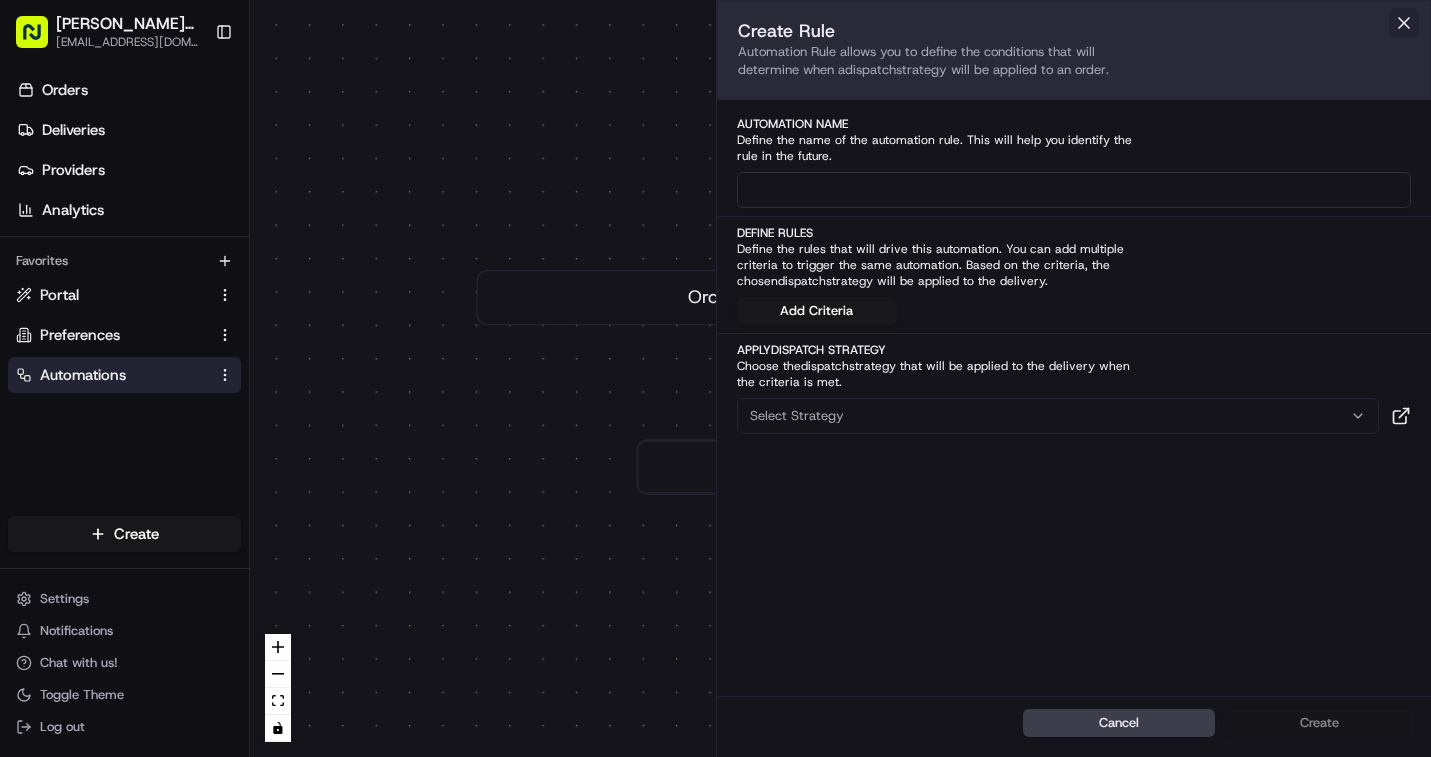click at bounding box center (1404, 23) 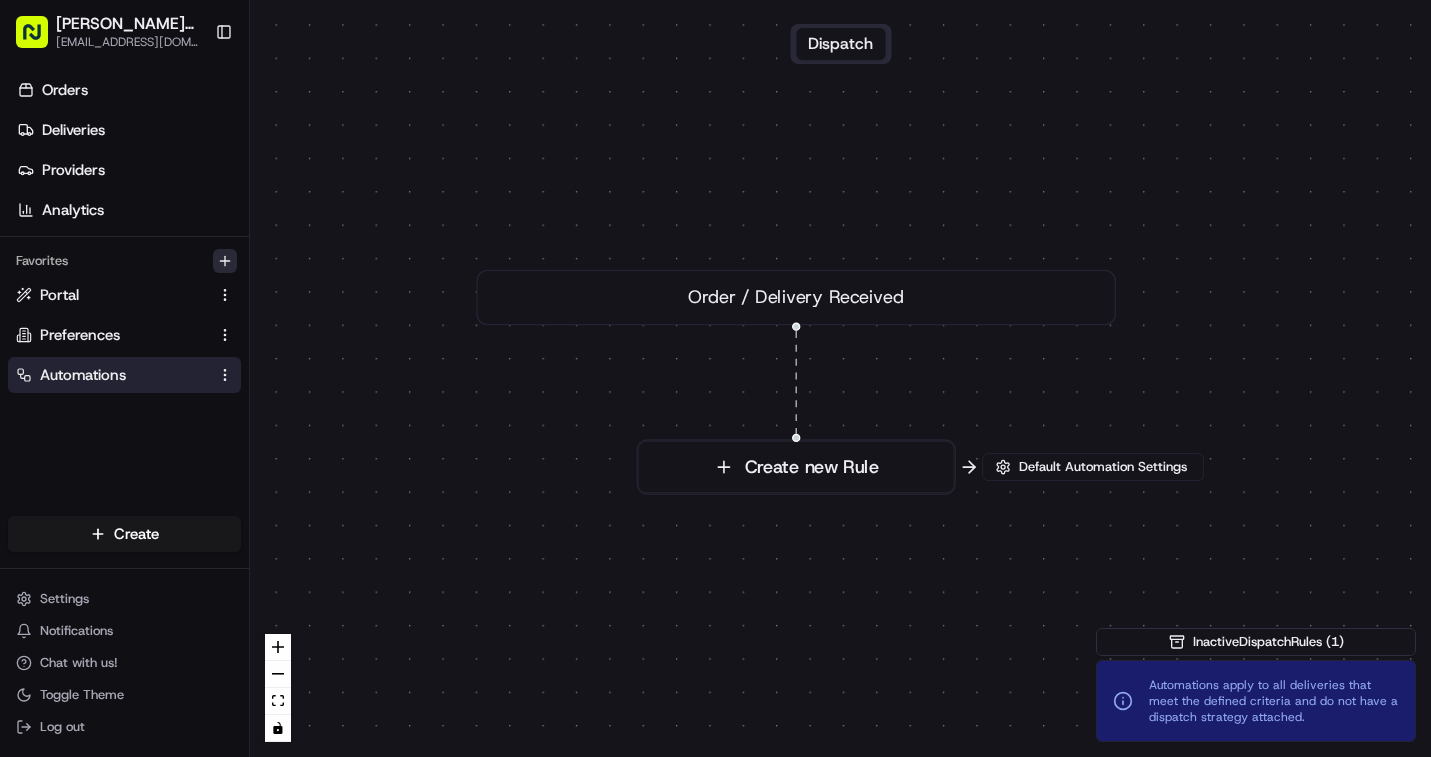click 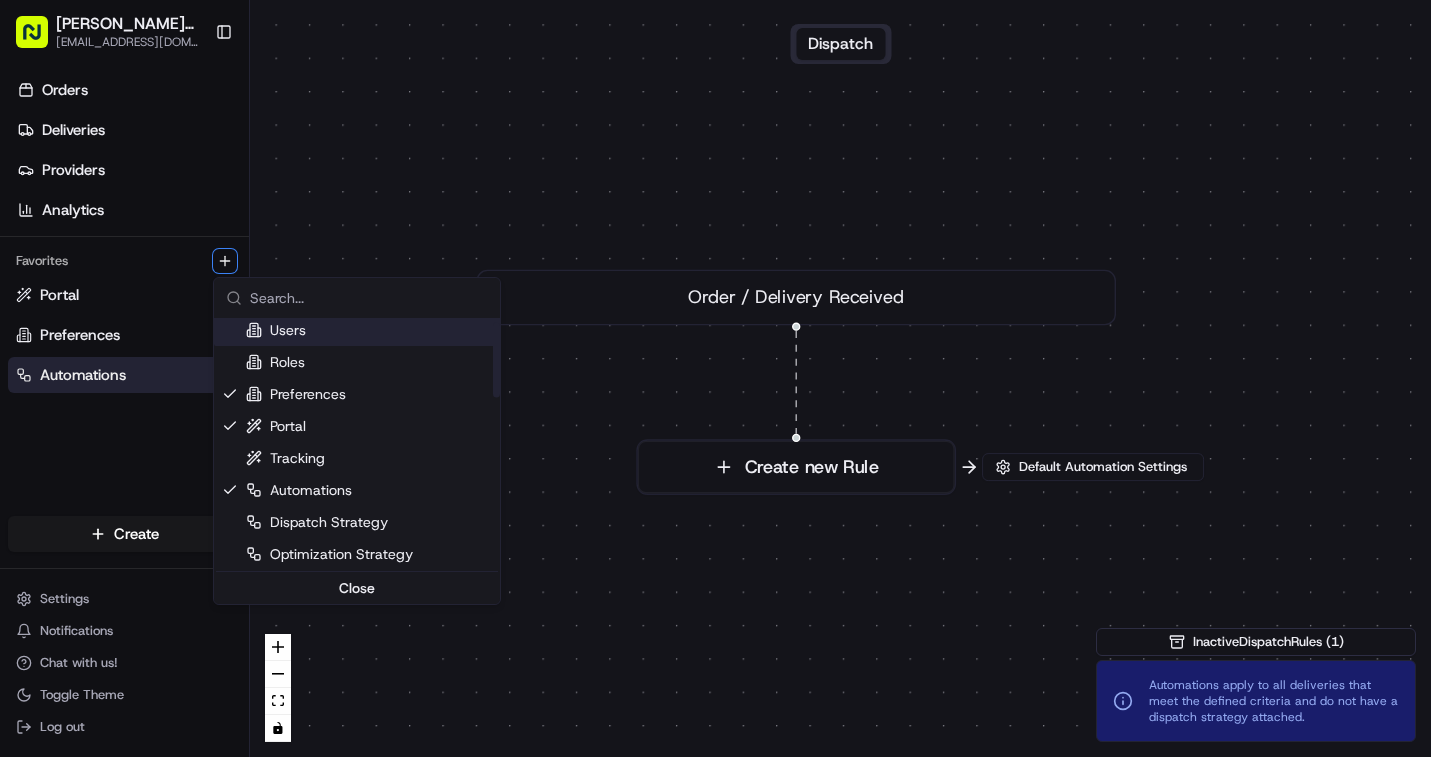 scroll, scrollTop: 0, scrollLeft: 0, axis: both 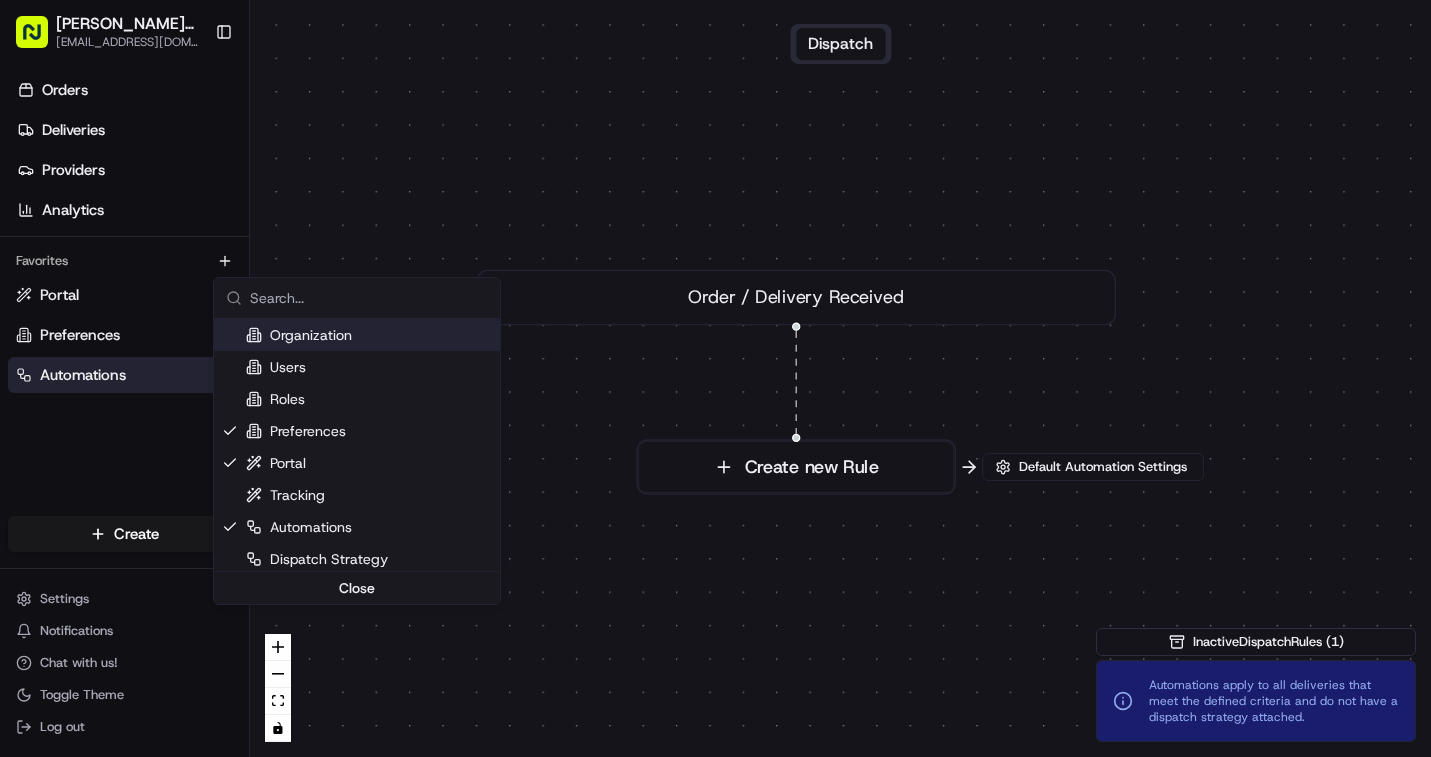 click on "Ruff Eats Prep eatrealfood@ruffeatsprep.com Toggle Sidebar Orders Deliveries Providers Analytics Favorites Portal Preferences Automations Main Menu Members & Organization Organization Users Roles Preferences Customization Tracking Orchestration Automations Dispatch Strategy Locations Pickup Locations Dropoff Locations Billing Billing Refund Requests Integrations Notification Triggers Webhooks API Keys Request Logs Create Settings Notifications Chat with us! Toggle Theme Log out Dispatch 0 Order / Delivery Received  Create new Rule Default Automation Settings Inactive  Dispatch  Rules ( 1 ) Automations apply to all deliveries that meet the defined criteria and do not have a dispatch strategy attached. Press enter or space to select a node. You can then use the arrow keys to move the node around.  Press delete to remove it and escape to cancel.   Press enter or space to select an edge. You can then press delete to remove it or escape to cancel.
Organization Users Roles Preferences" at bounding box center [715, 378] 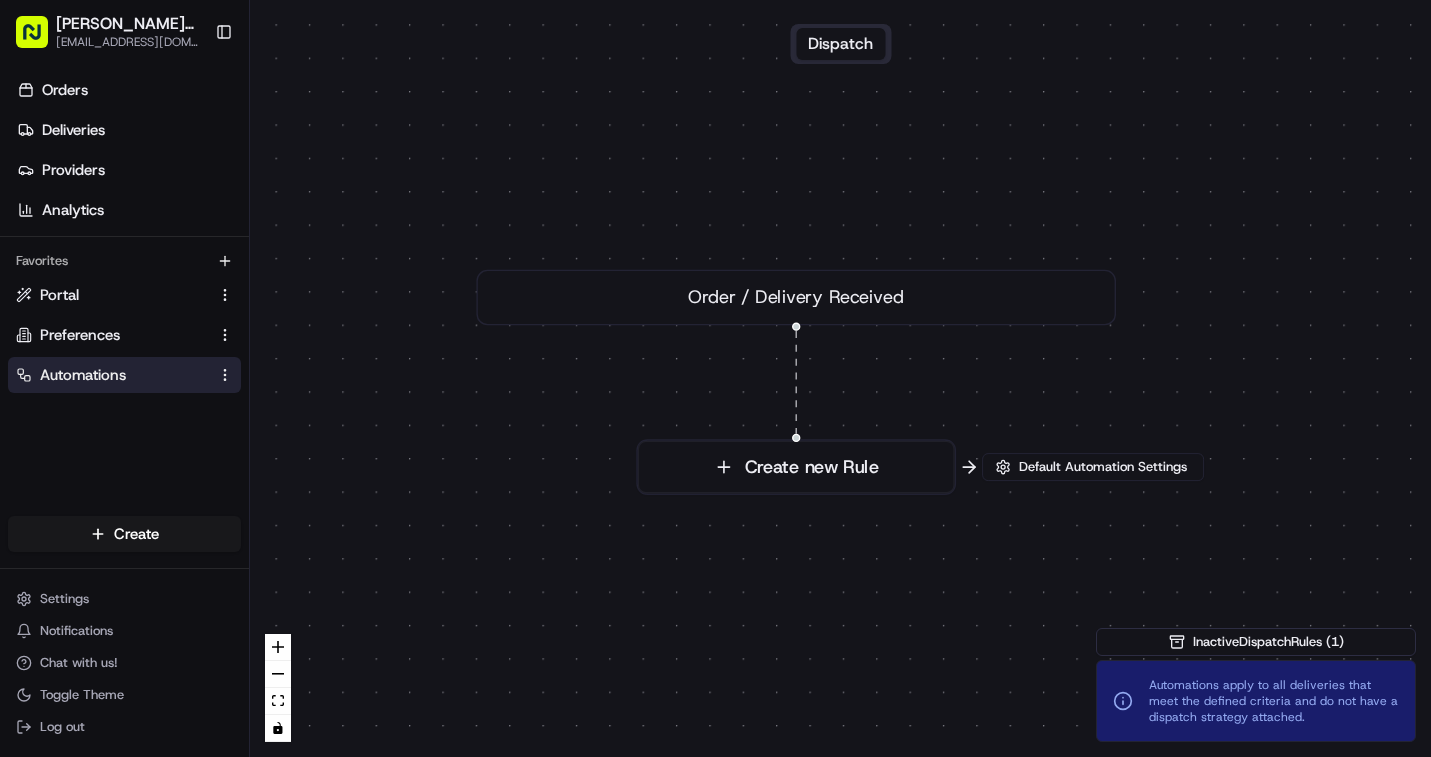 click on "Deliveries" at bounding box center (73, 130) 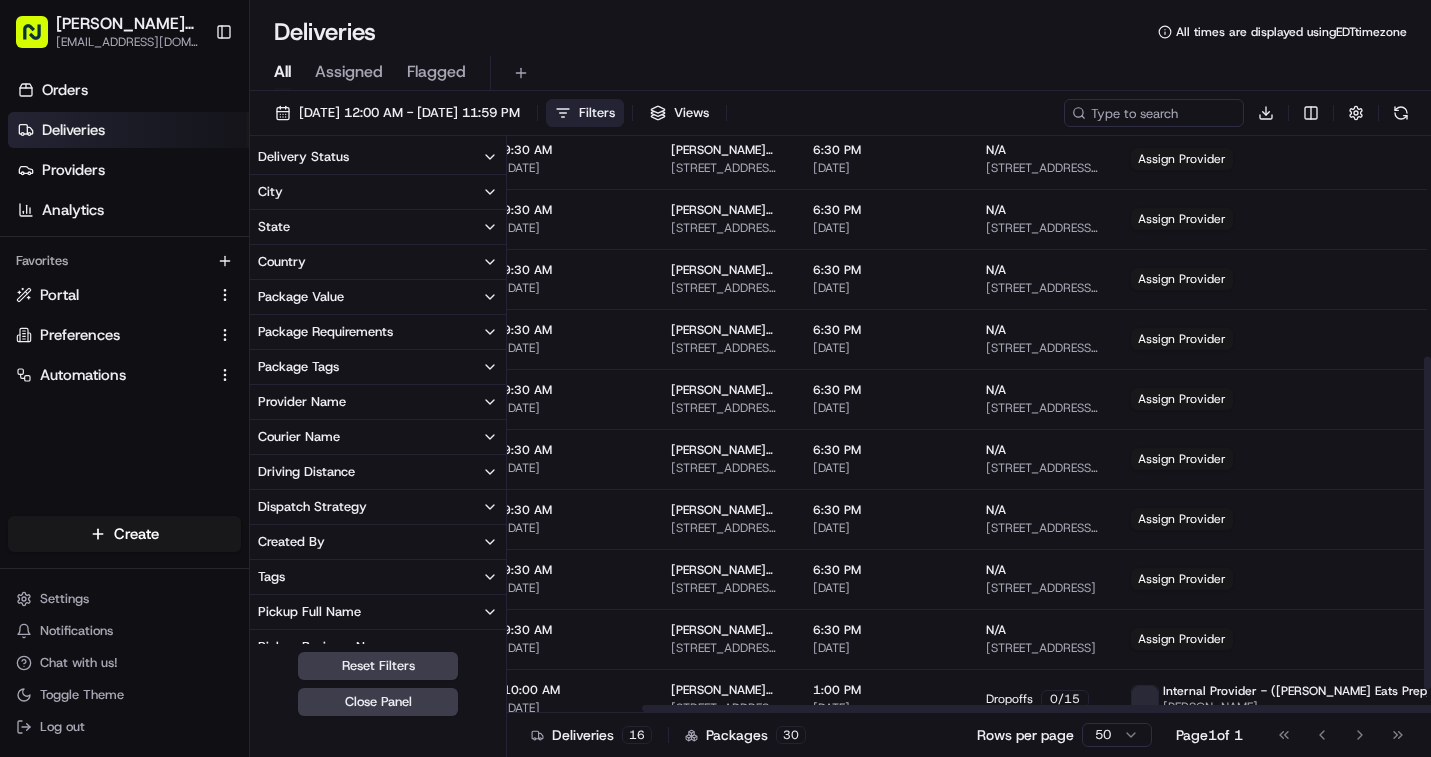 scroll, scrollTop: 423, scrollLeft: 158, axis: both 